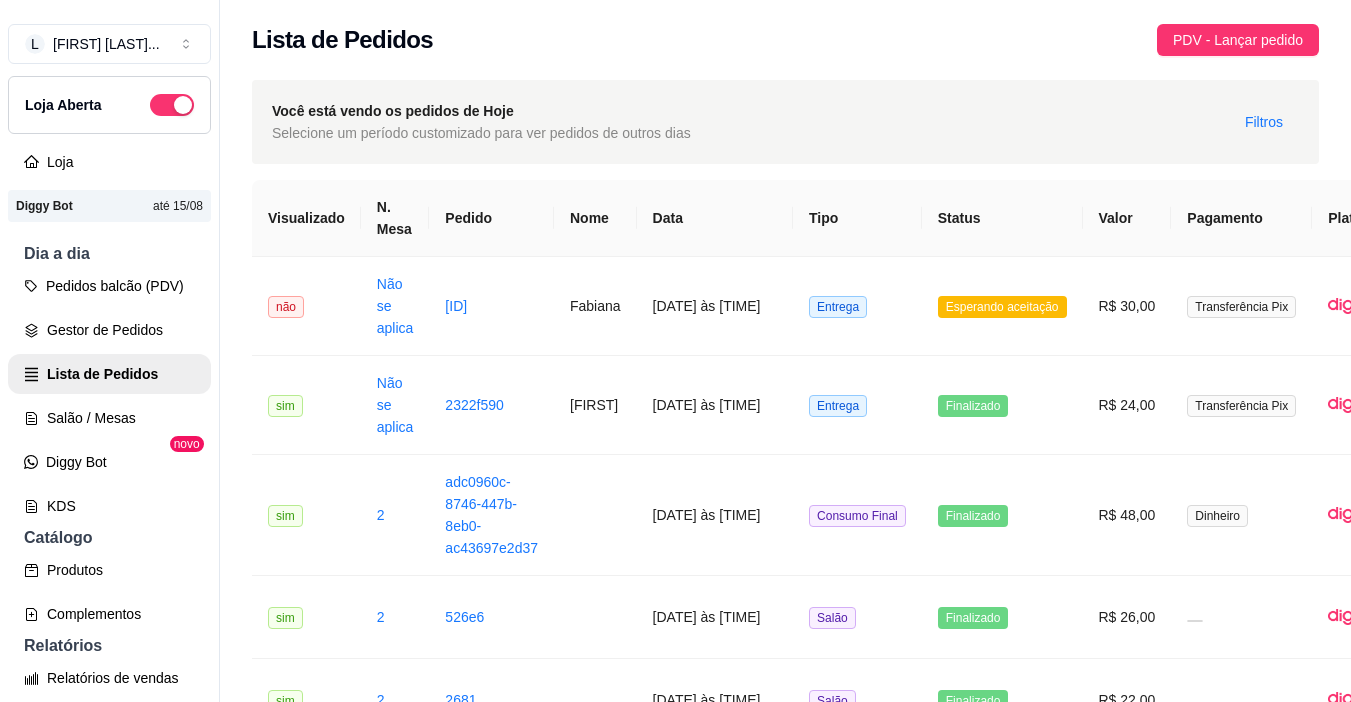 scroll, scrollTop: 0, scrollLeft: 0, axis: both 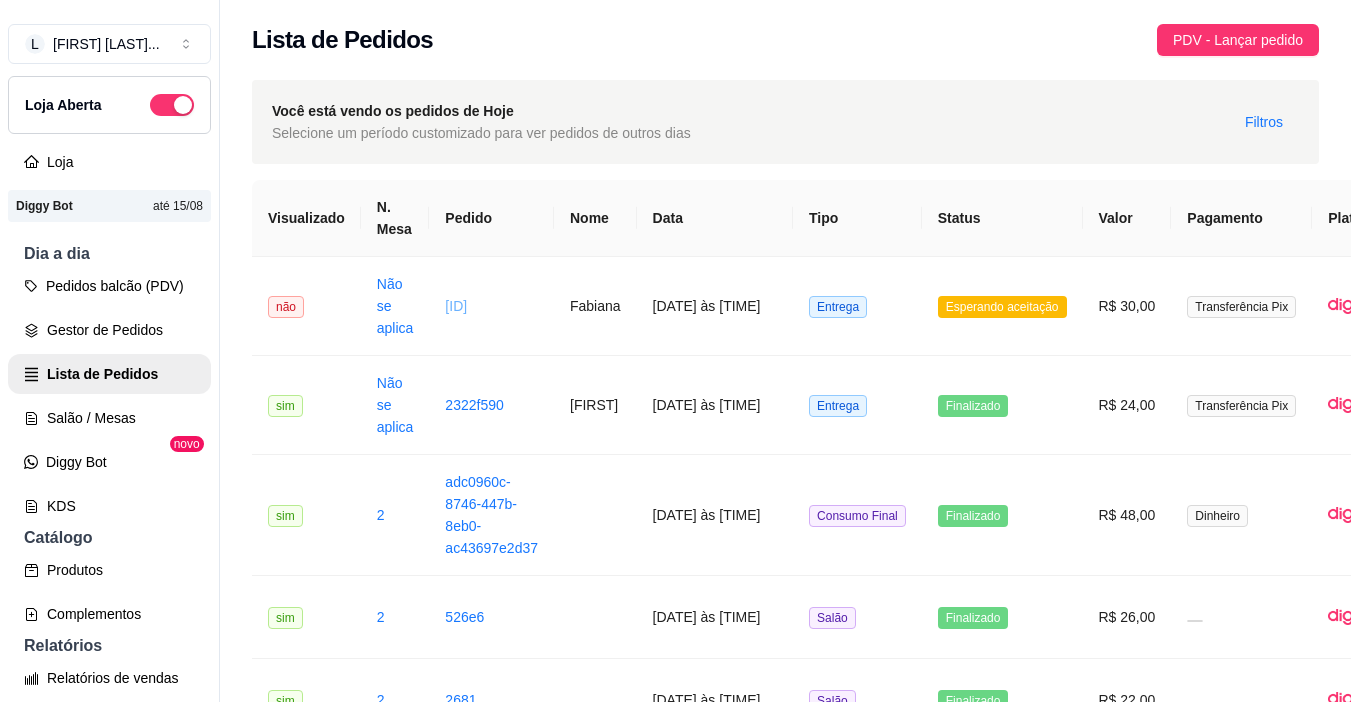 drag, startPoint x: 0, startPoint y: 0, endPoint x: 469, endPoint y: 313, distance: 563.85284 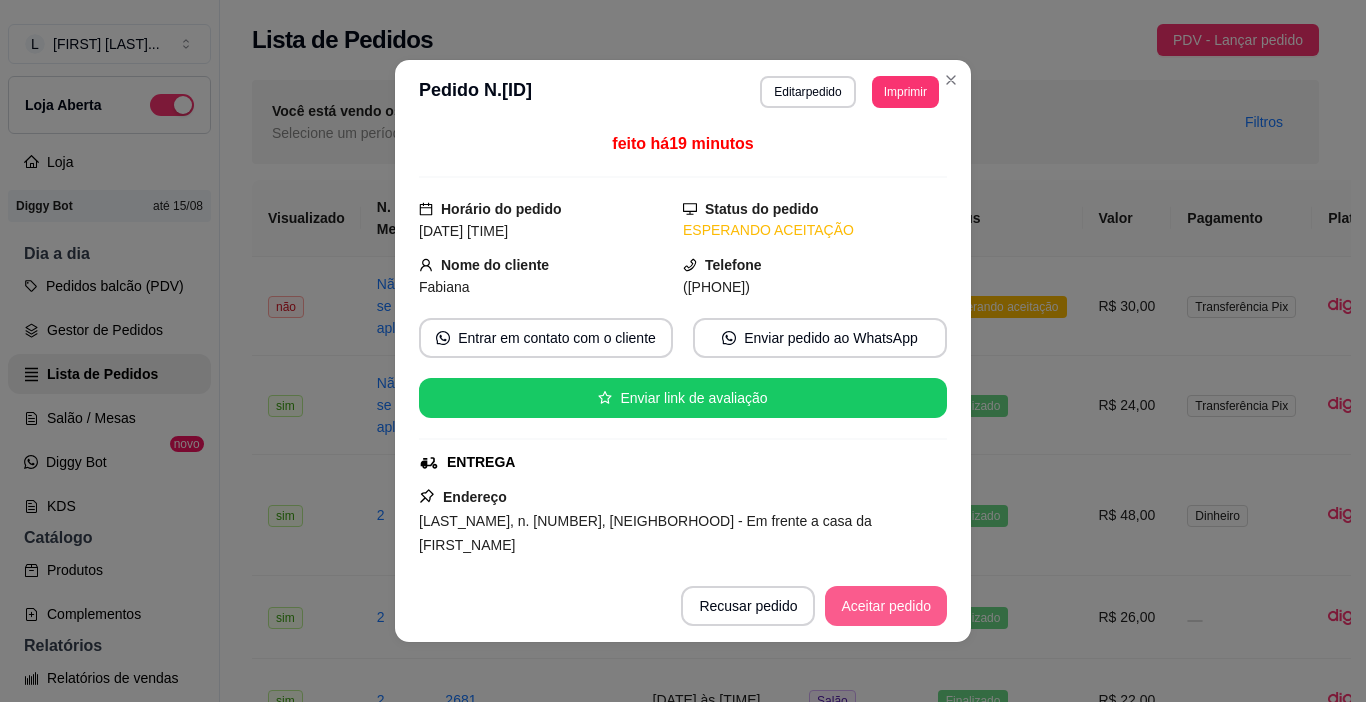 click on "Aceitar pedido" at bounding box center [886, 606] 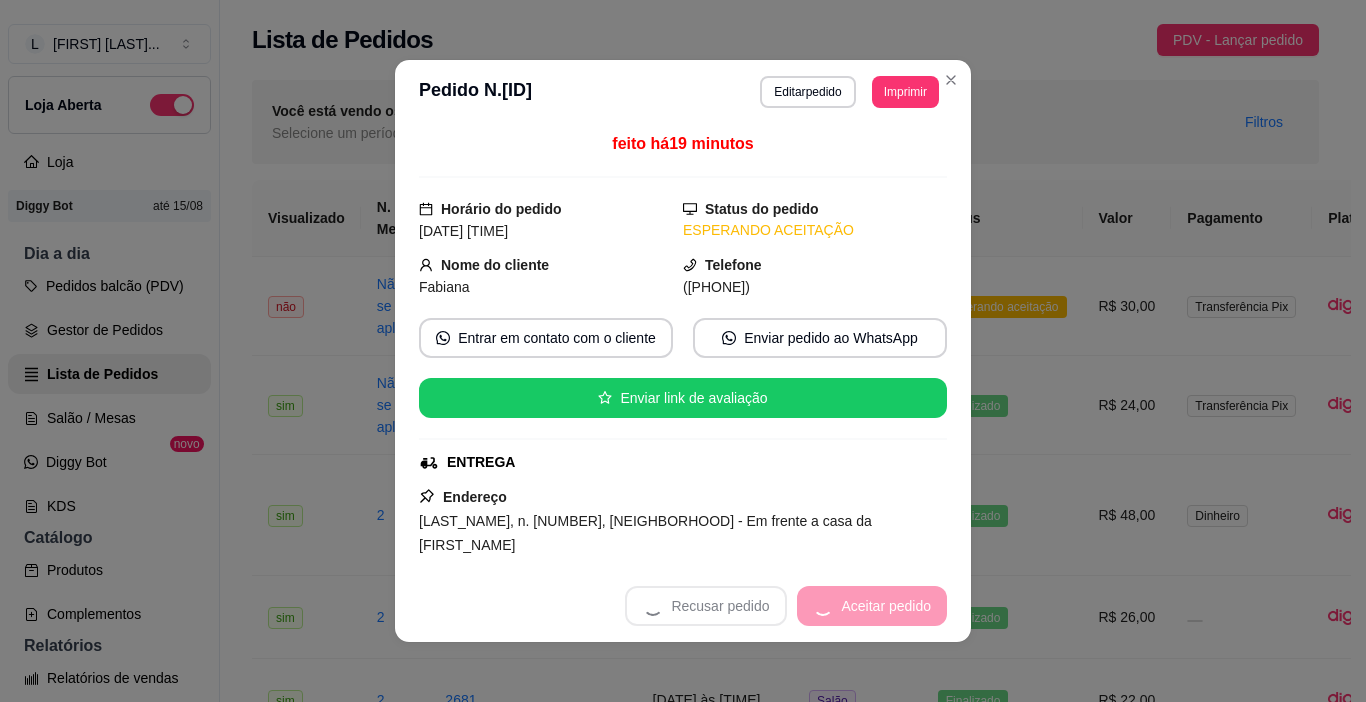 click on "Recusar pedido Aceitar pedido" at bounding box center [786, 606] 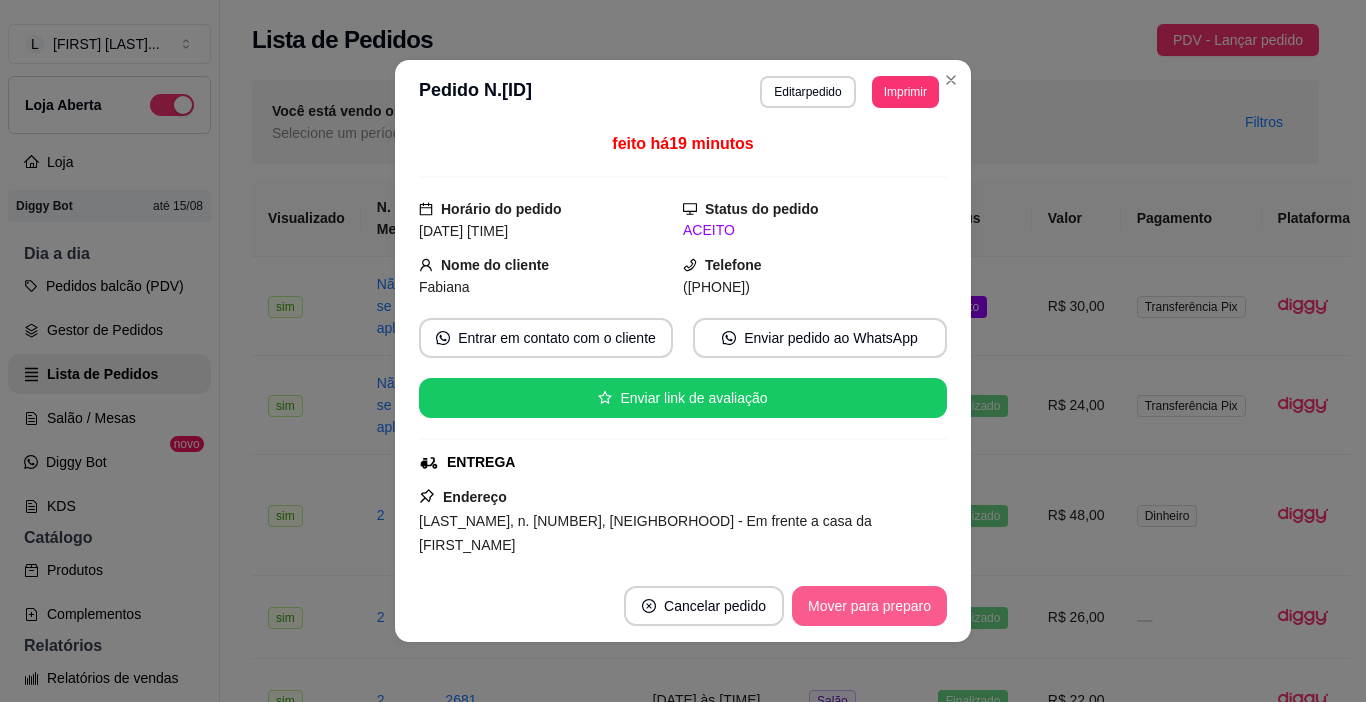 click on "Mover para preparo" at bounding box center [869, 606] 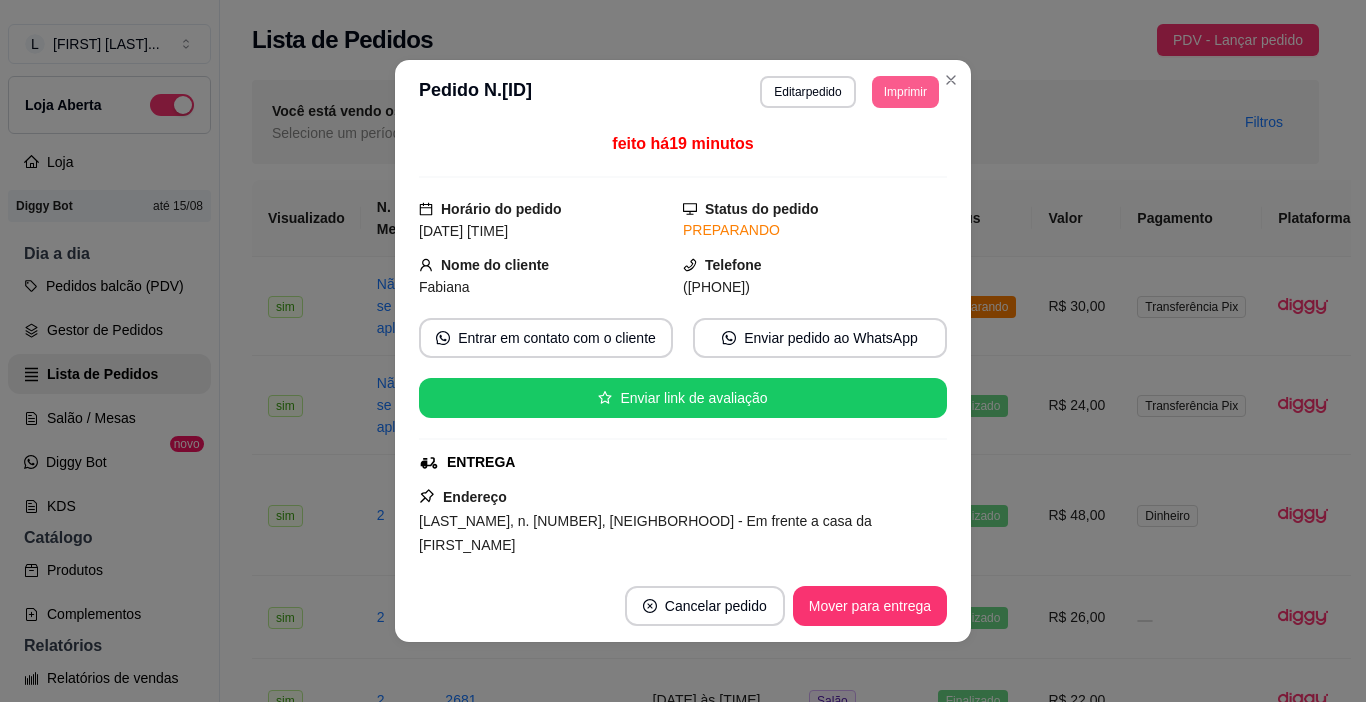 click on "Imprimir" at bounding box center [905, 92] 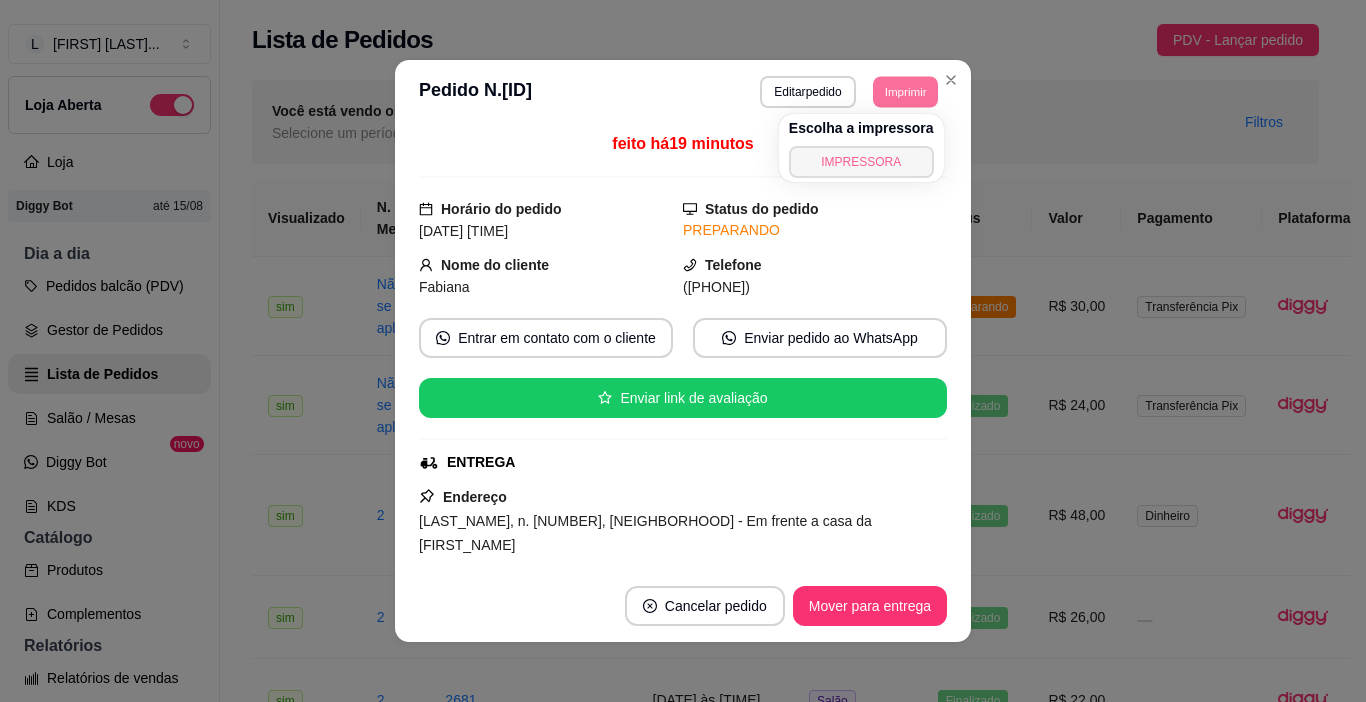 click on "IMPRESSORA" at bounding box center (861, 162) 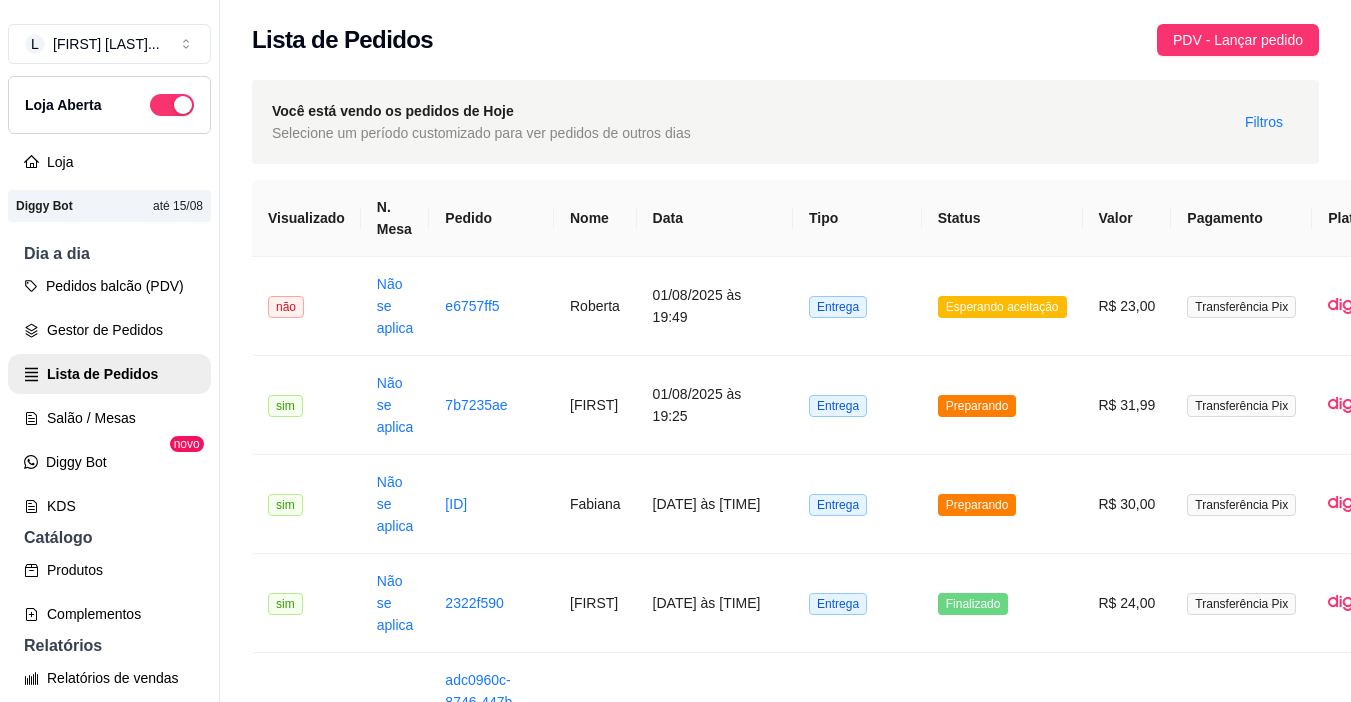 click on "Status" at bounding box center (1002, 218) 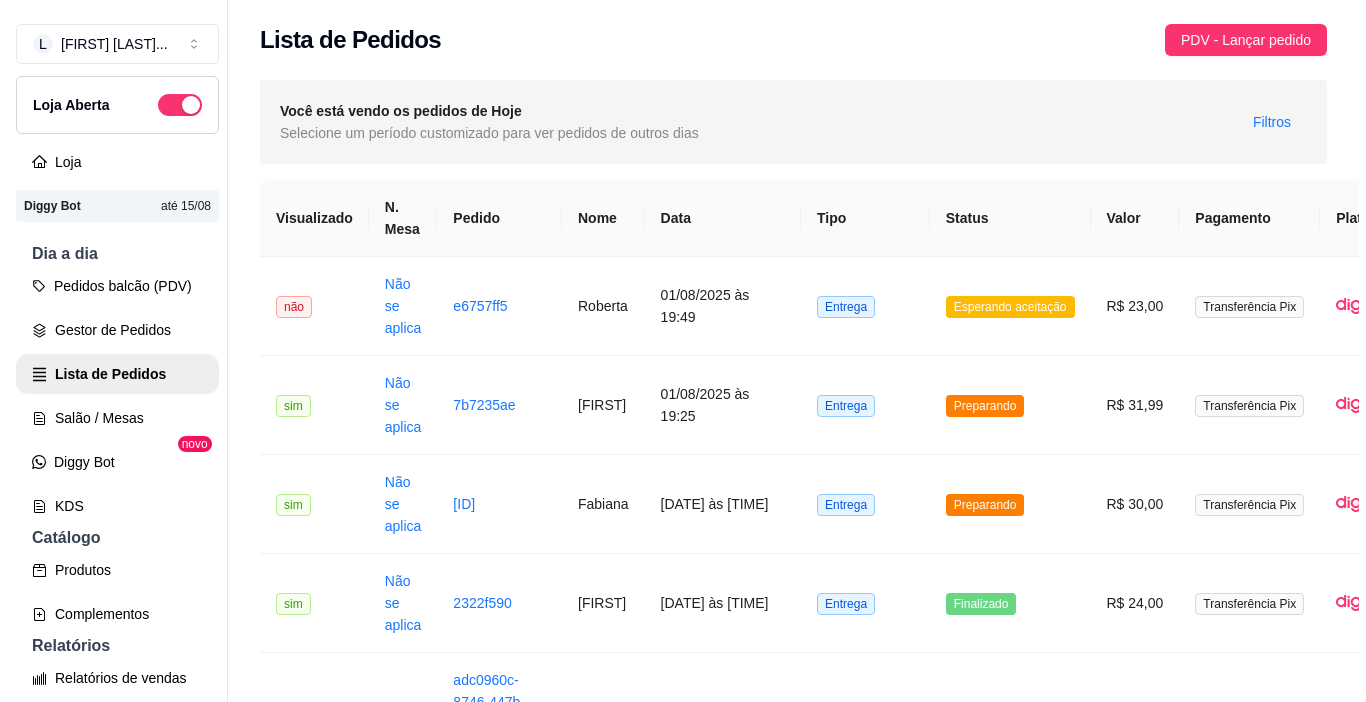 scroll, scrollTop: 0, scrollLeft: 129, axis: horizontal 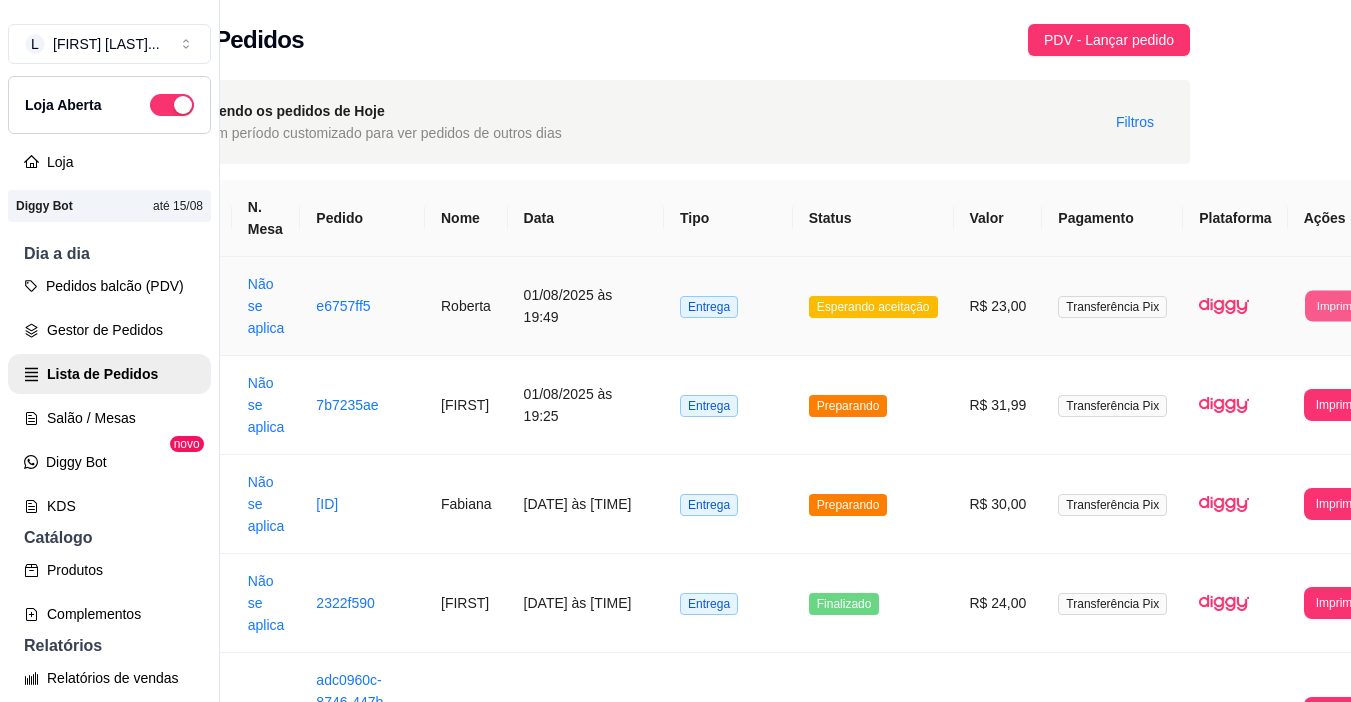 click on "Imprimir" at bounding box center [1337, 305] 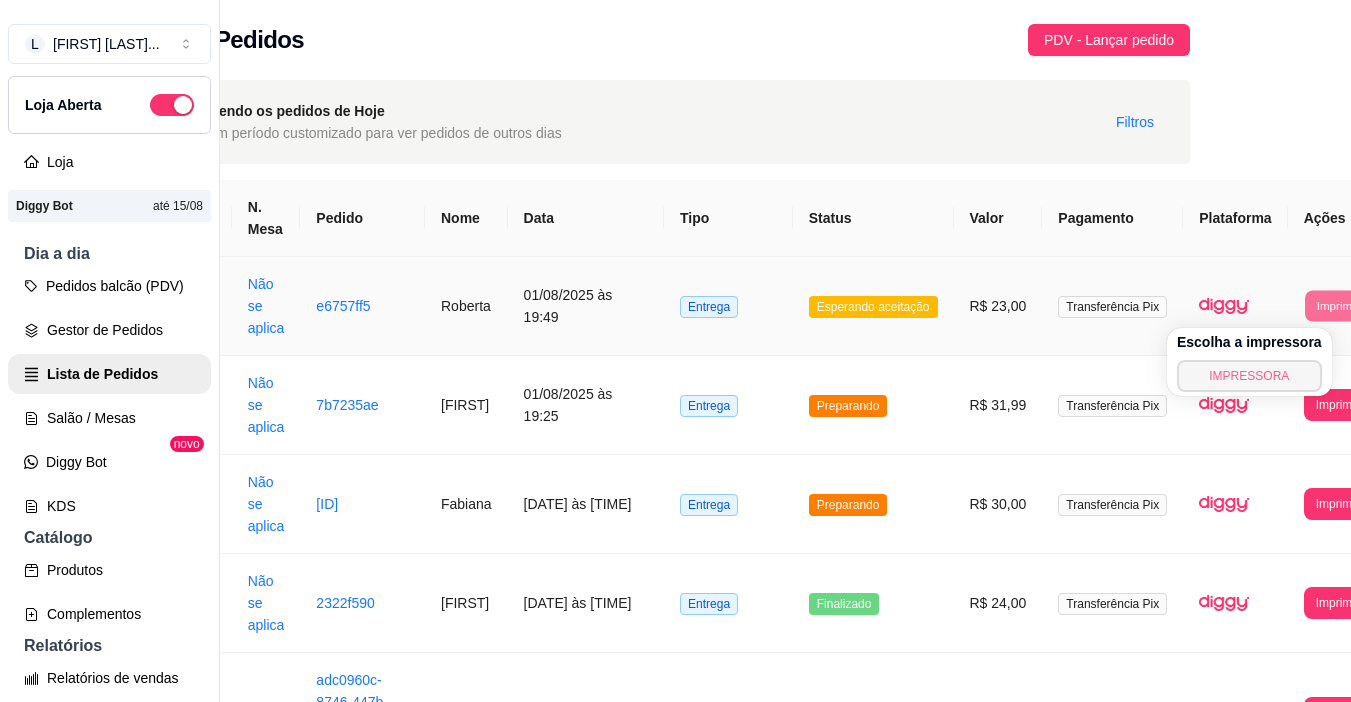 click on "IMPRESSORA" at bounding box center [1249, 376] 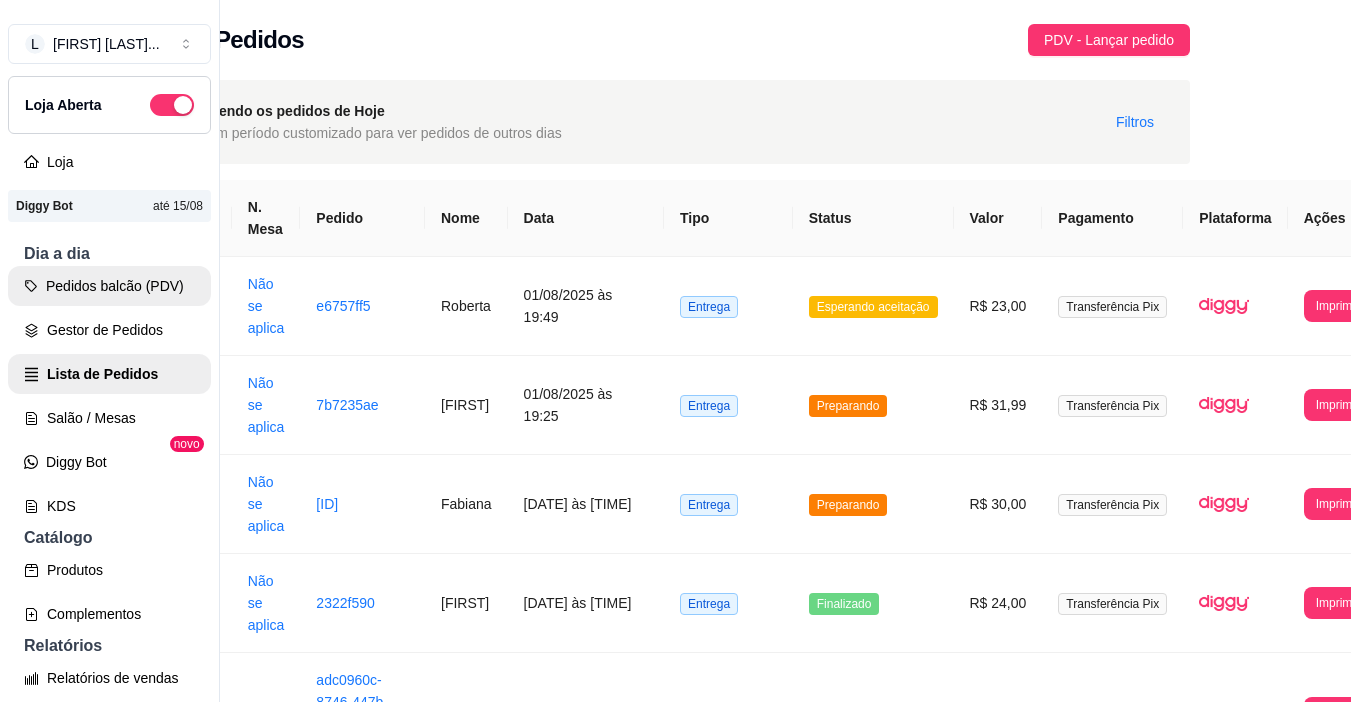 click on "Pedidos balcão (PDV)" at bounding box center (109, 286) 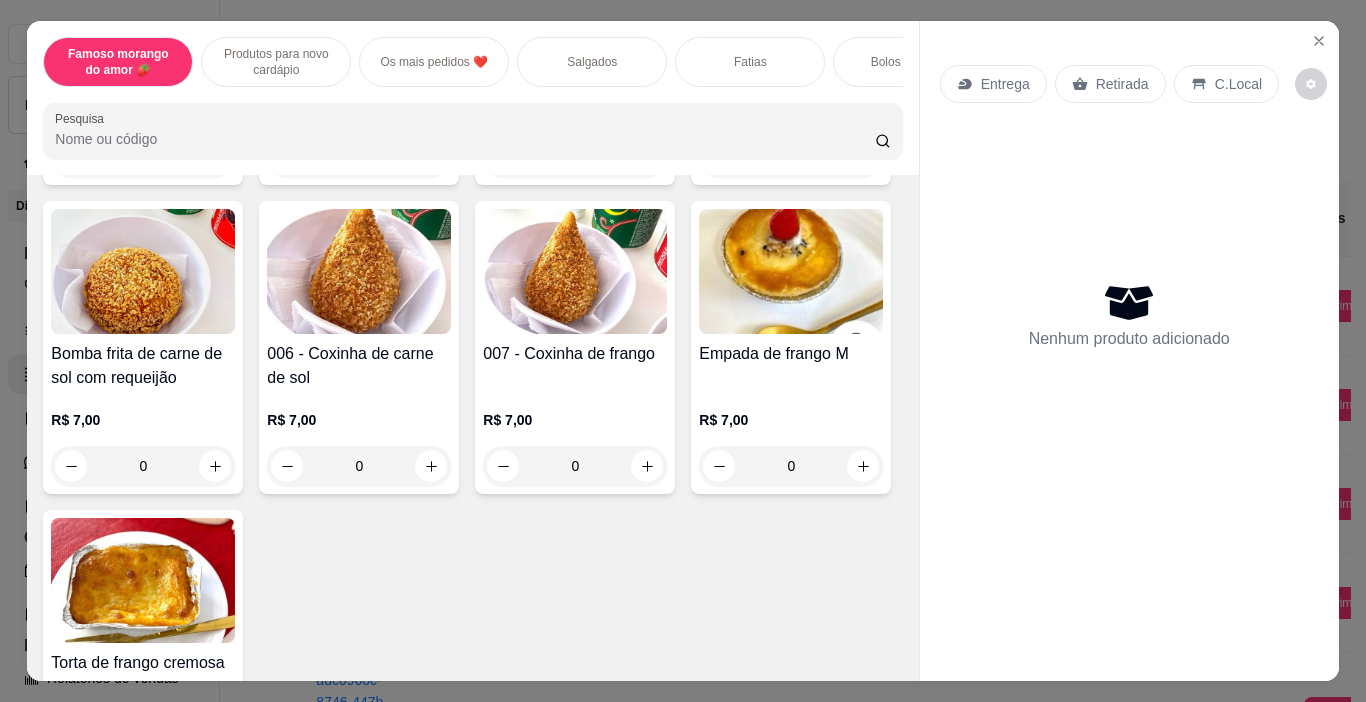 scroll, scrollTop: 1400, scrollLeft: 0, axis: vertical 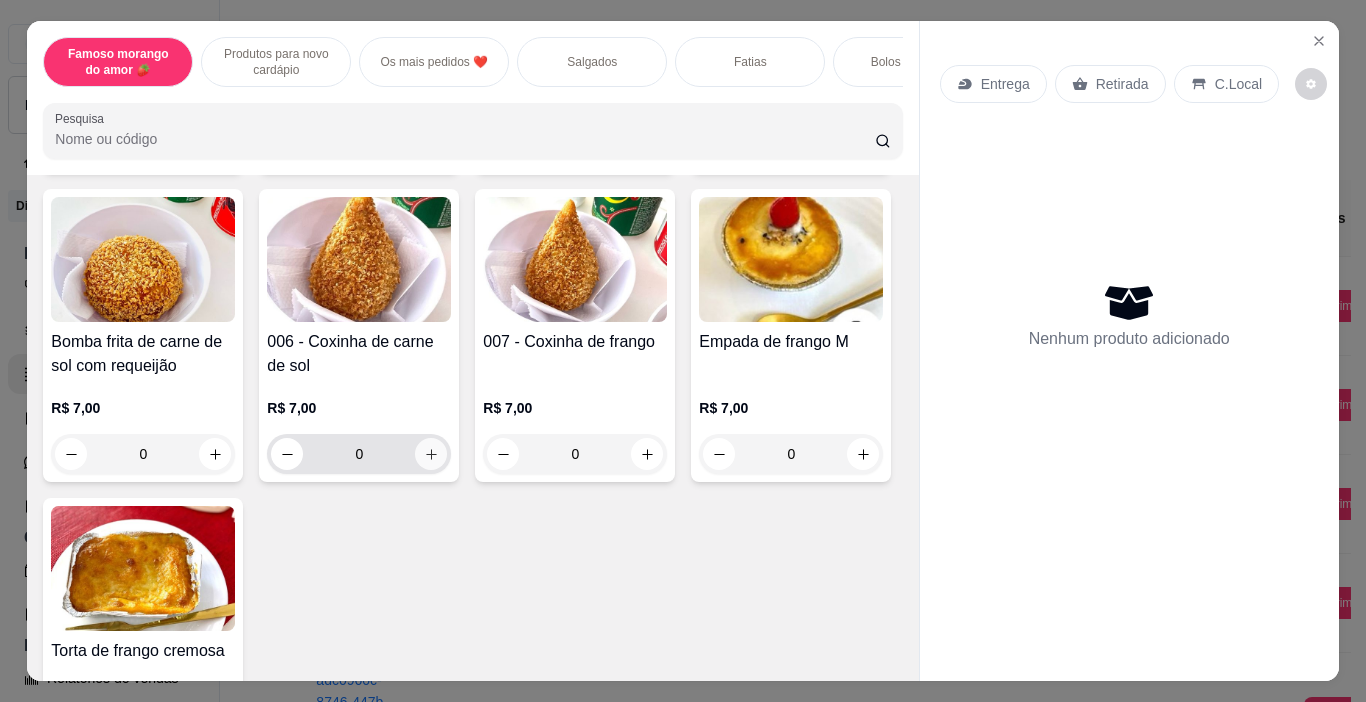 click 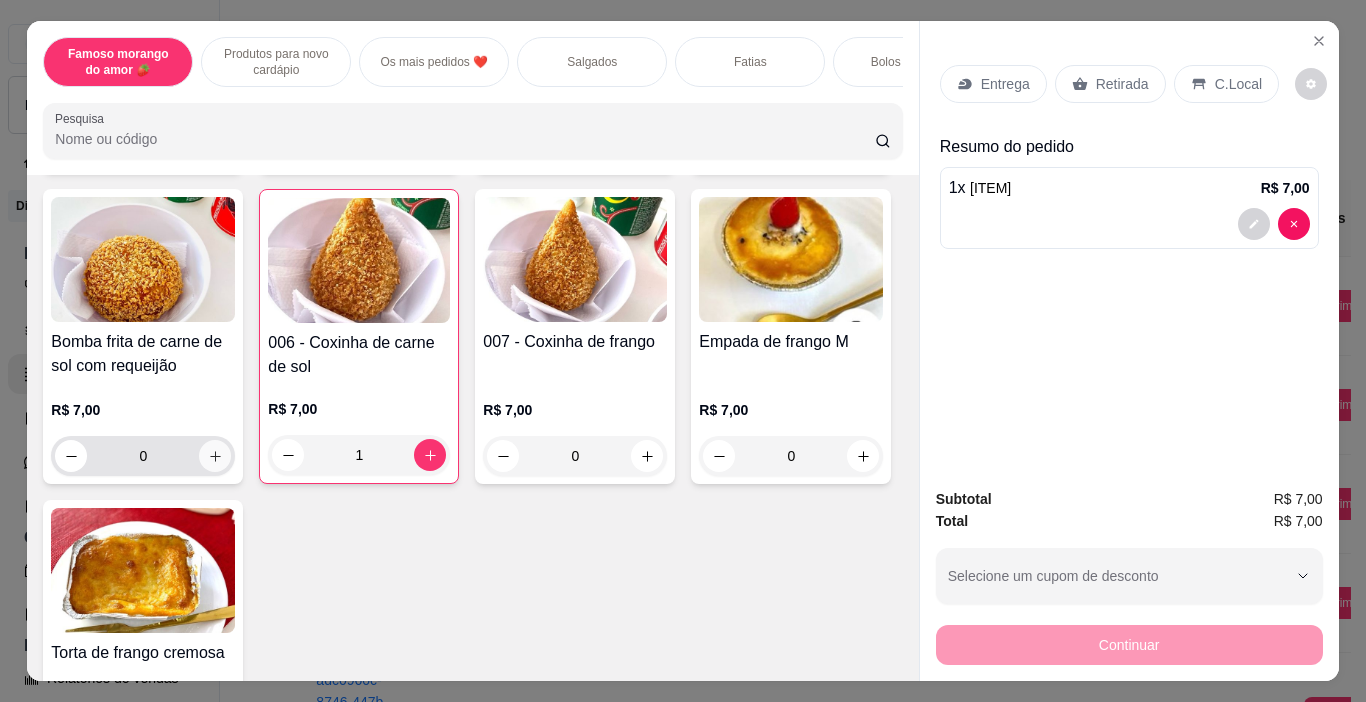 click 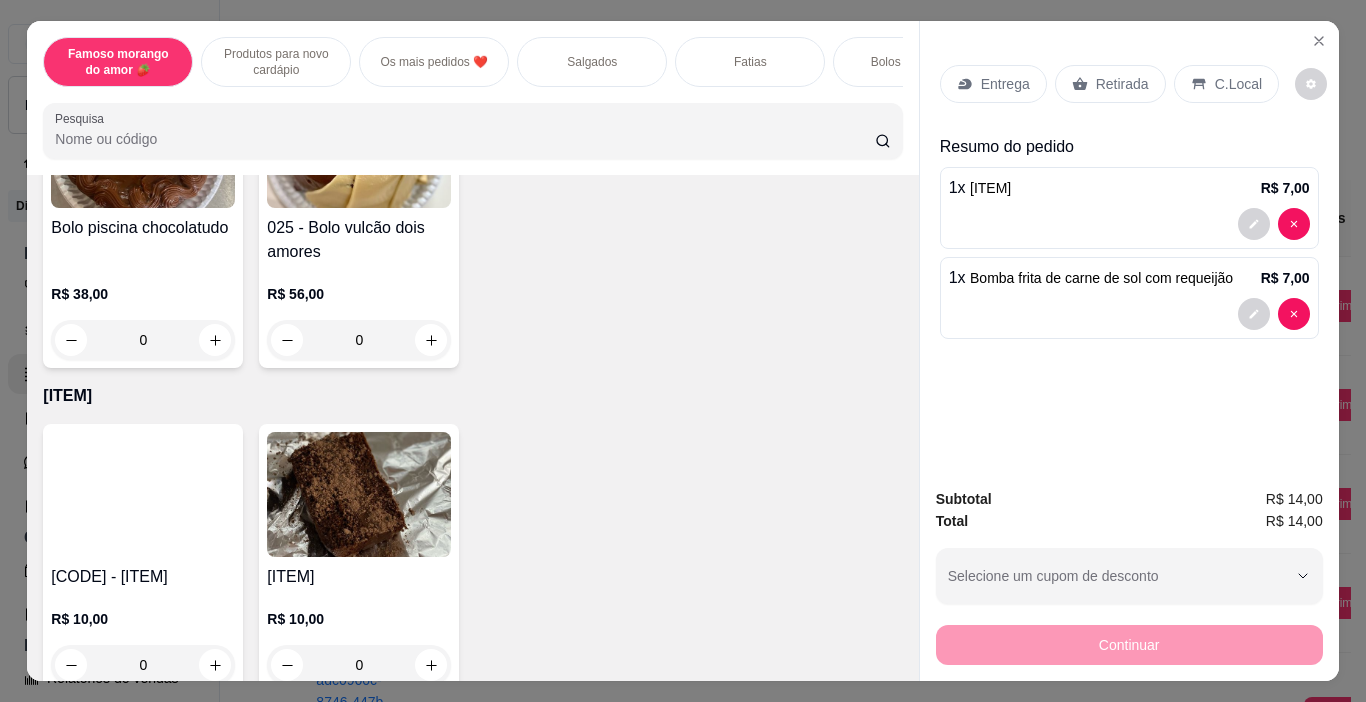 scroll, scrollTop: 3100, scrollLeft: 0, axis: vertical 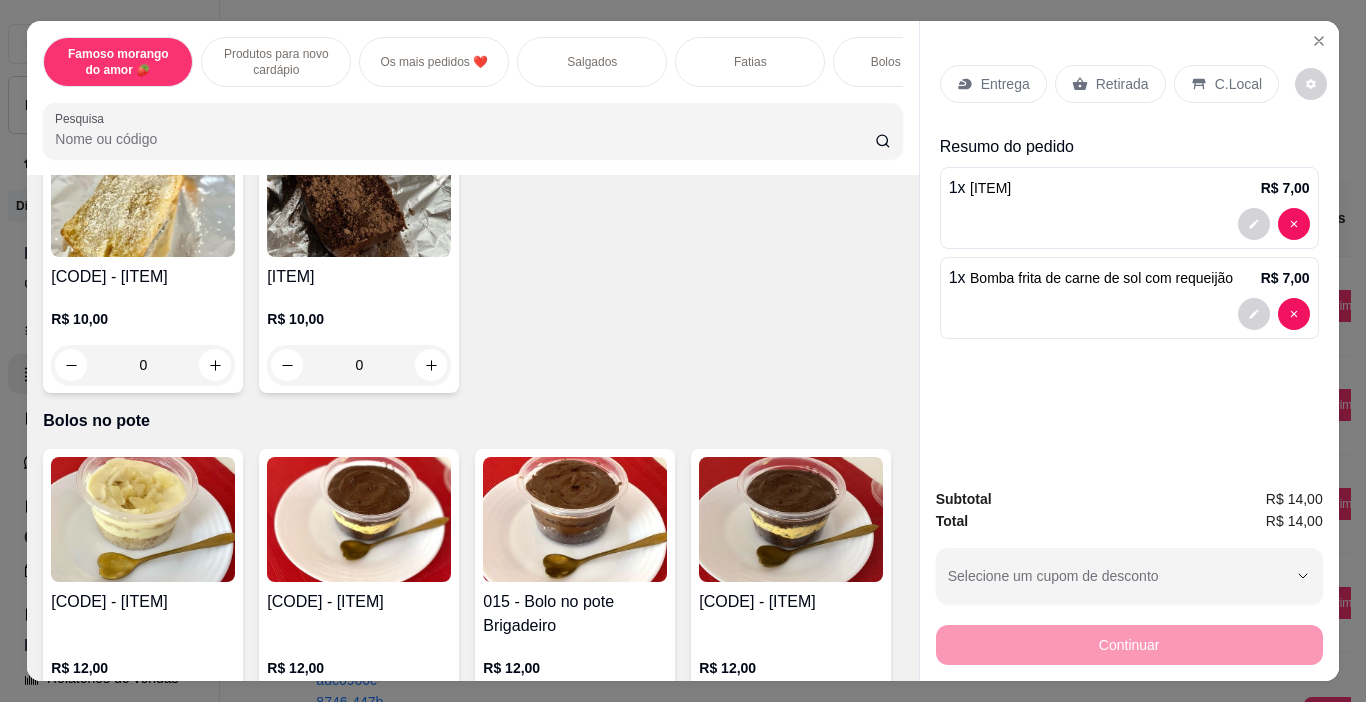click on "0" at bounding box center (791, -269) 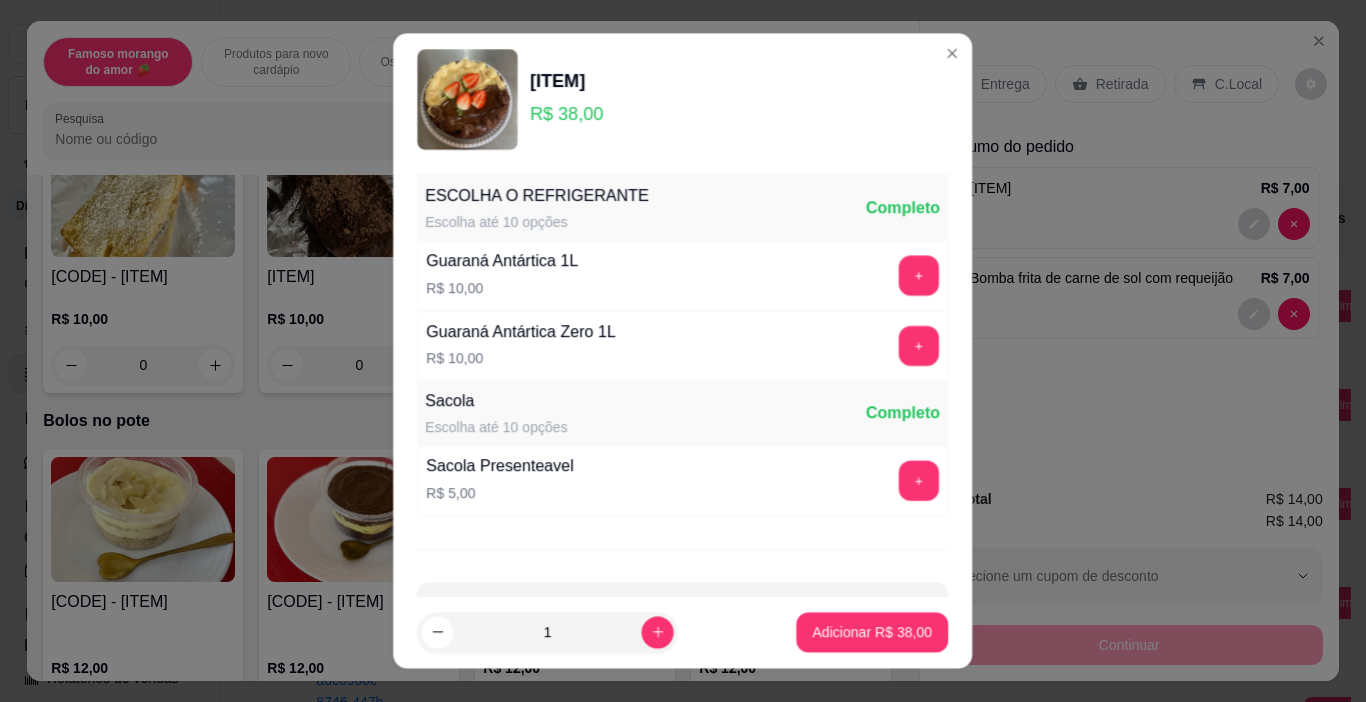 scroll, scrollTop: 29, scrollLeft: 0, axis: vertical 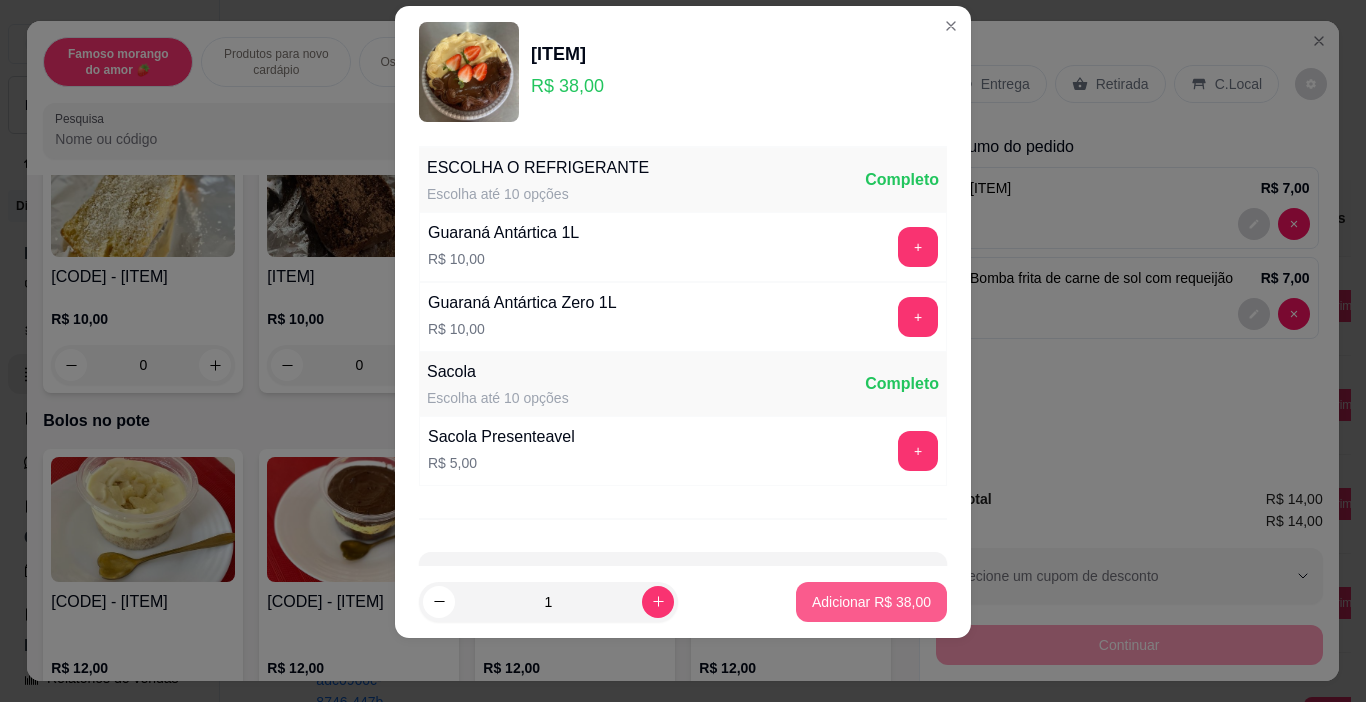 click on "Adicionar   R$ 38,00" at bounding box center [871, 602] 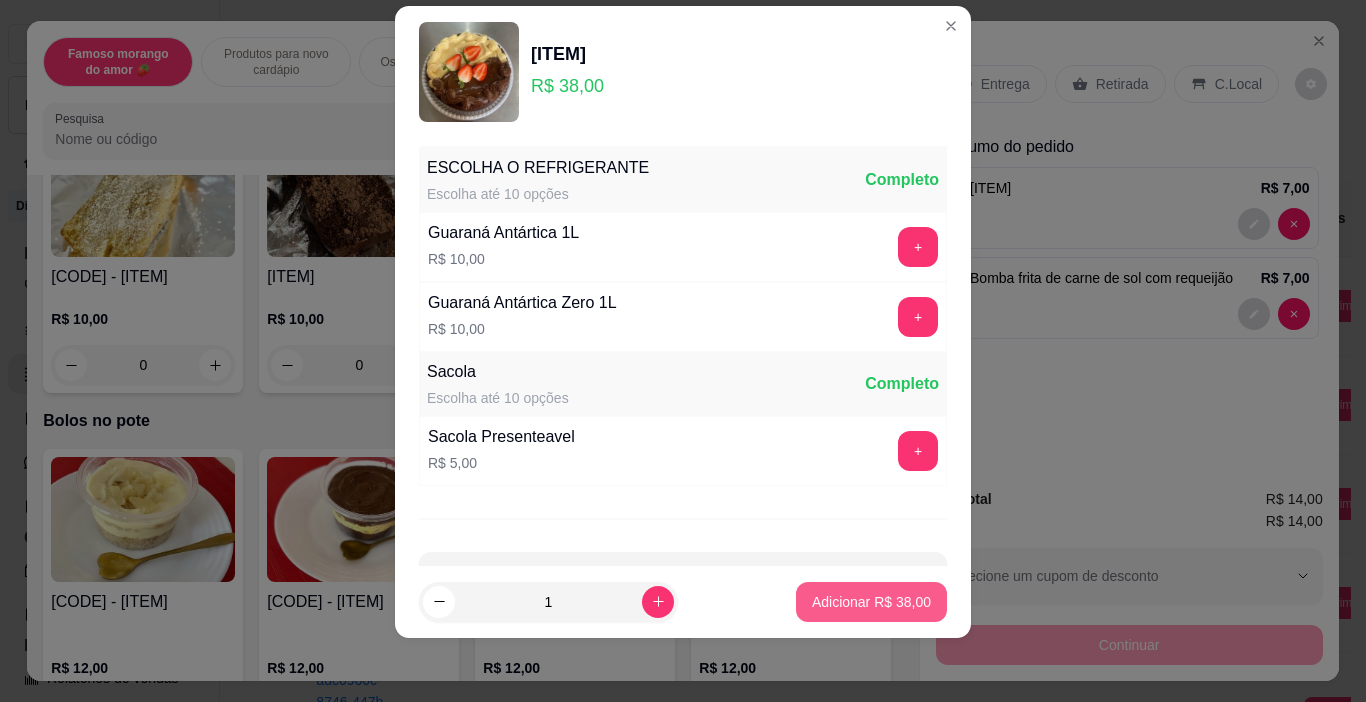 type on "1" 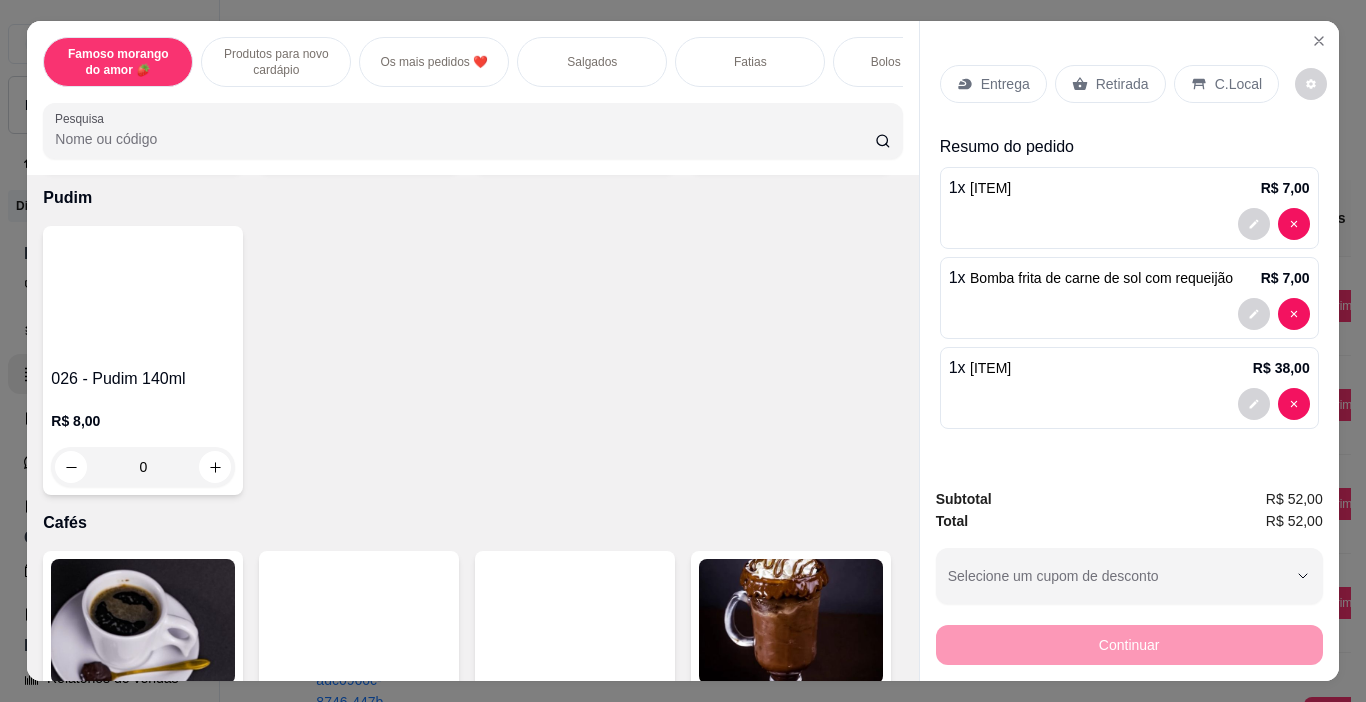 scroll, scrollTop: 5201, scrollLeft: 0, axis: vertical 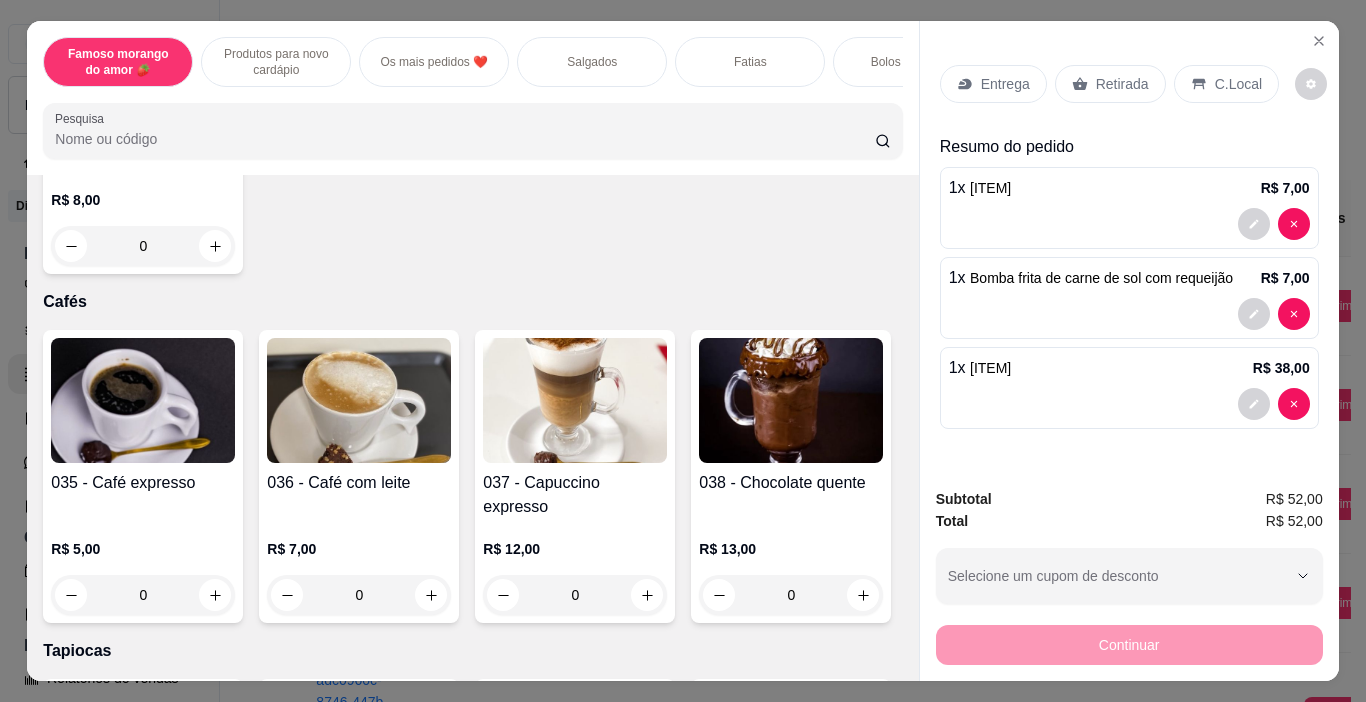 click 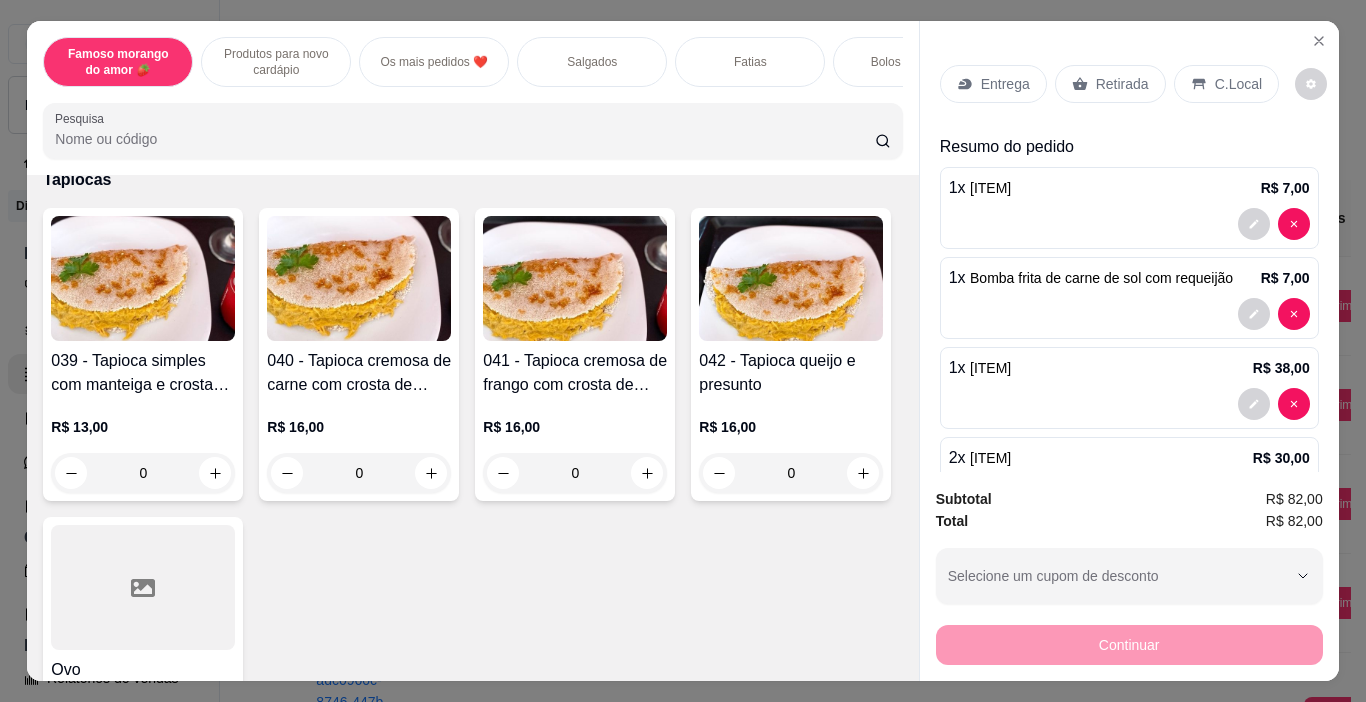 scroll, scrollTop: 5801, scrollLeft: 0, axis: vertical 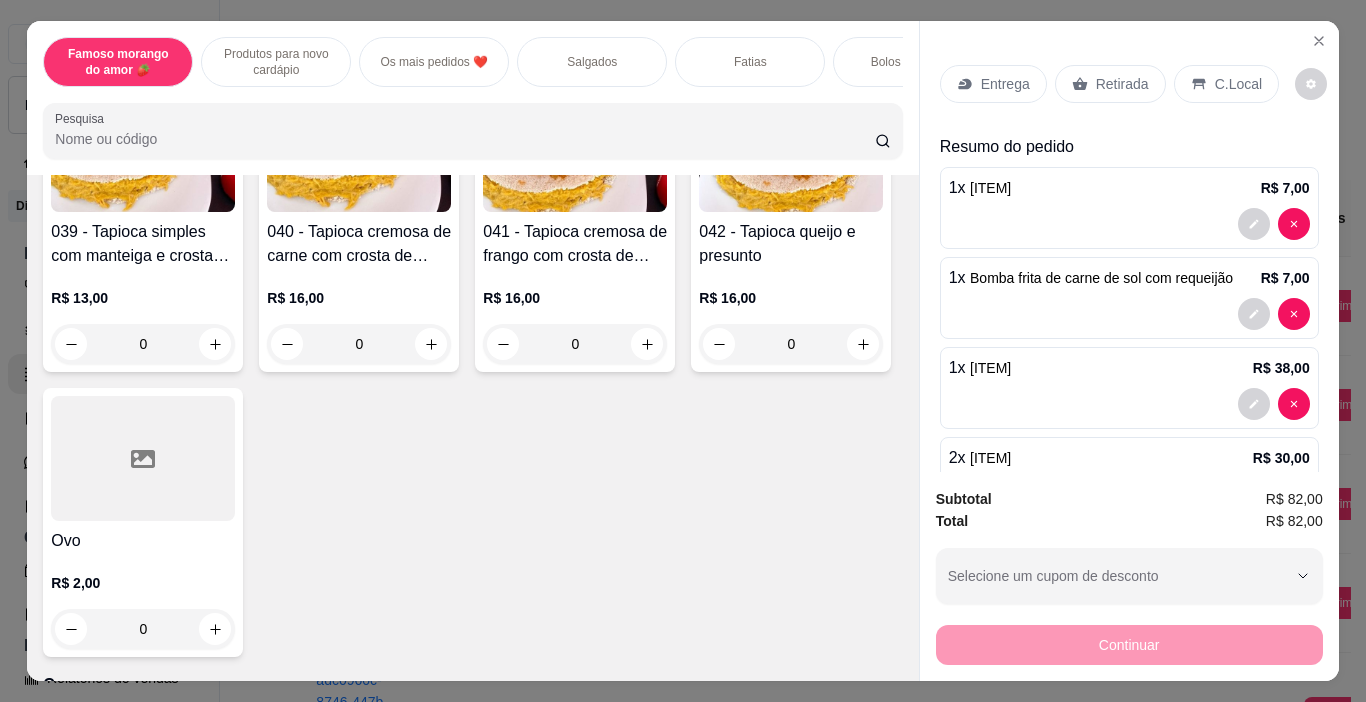click 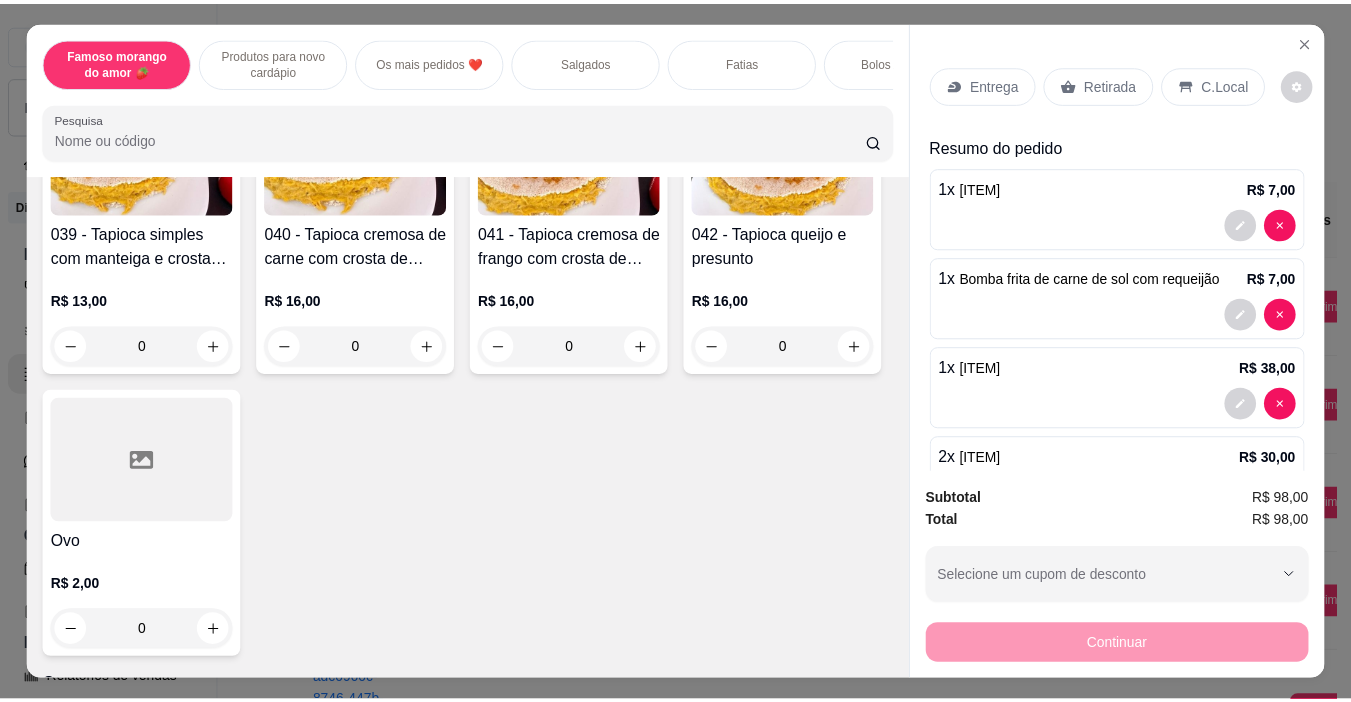 scroll, scrollTop: 5802, scrollLeft: 0, axis: vertical 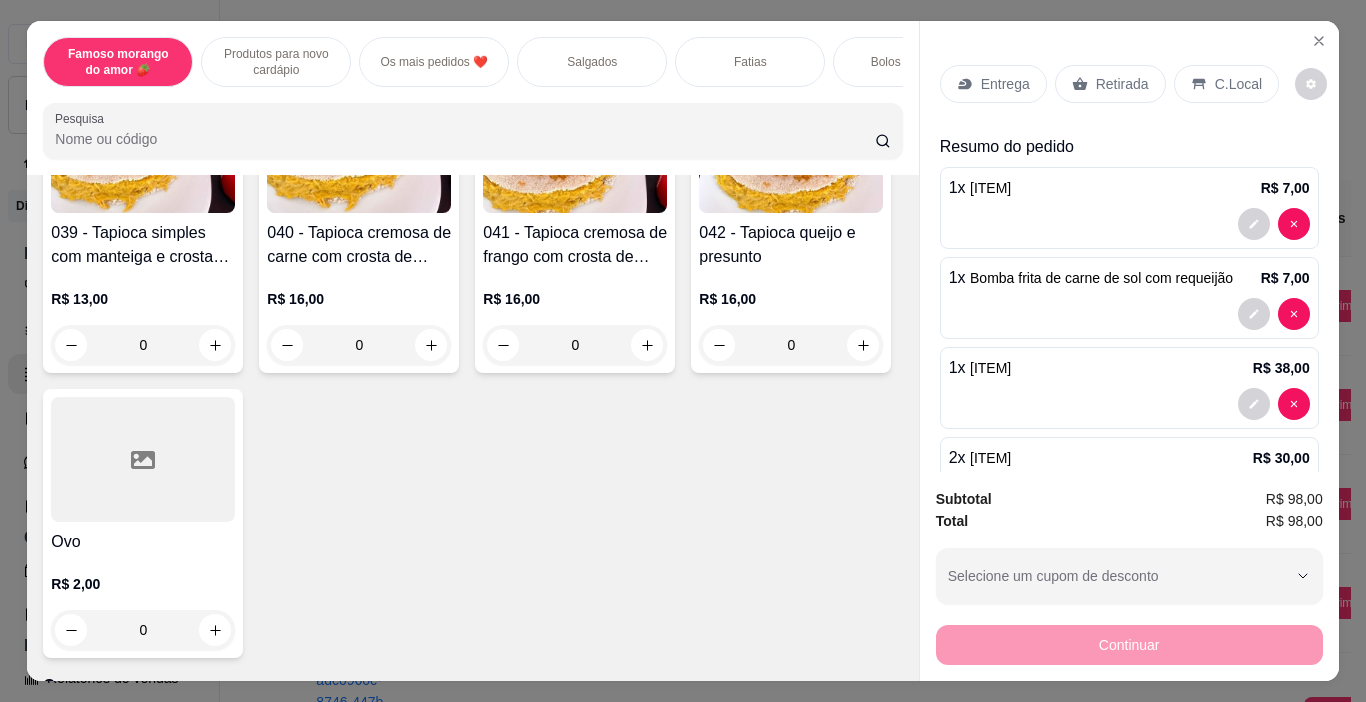 click on "Retirada" at bounding box center (1122, 84) 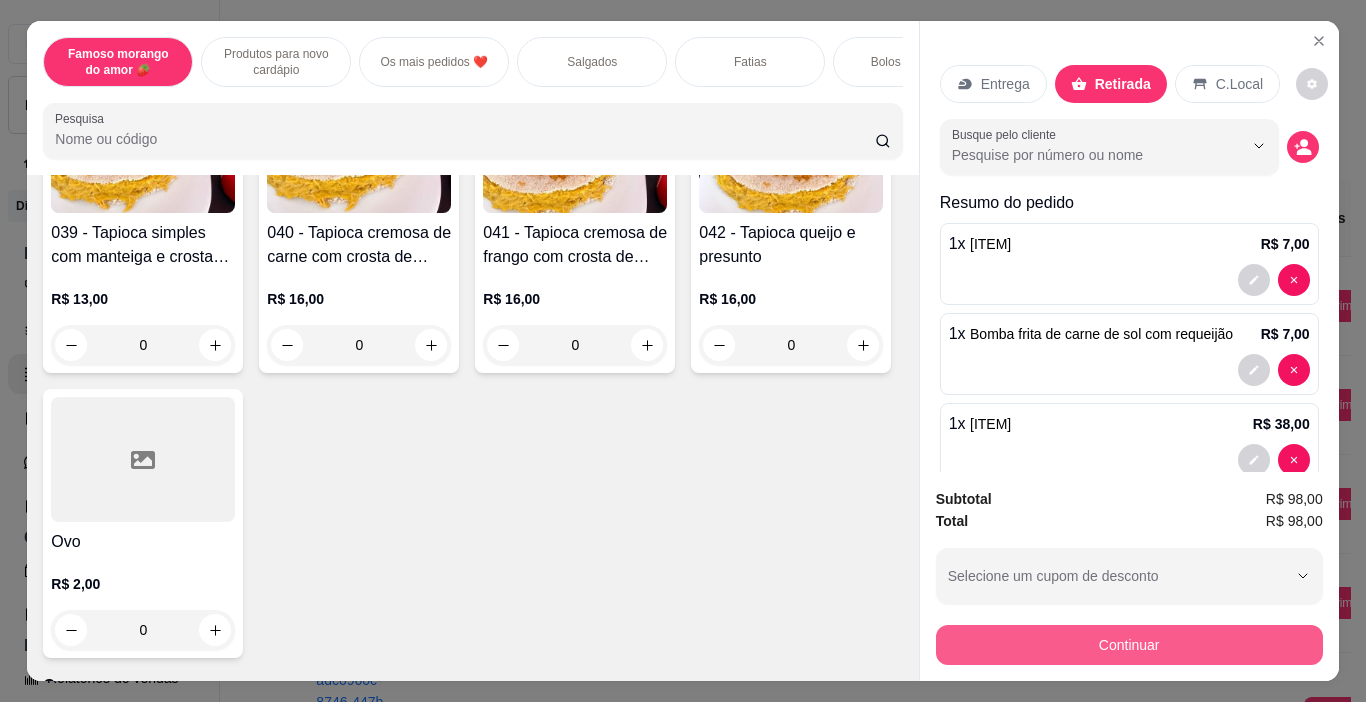 click on "Continuar" at bounding box center (1129, 645) 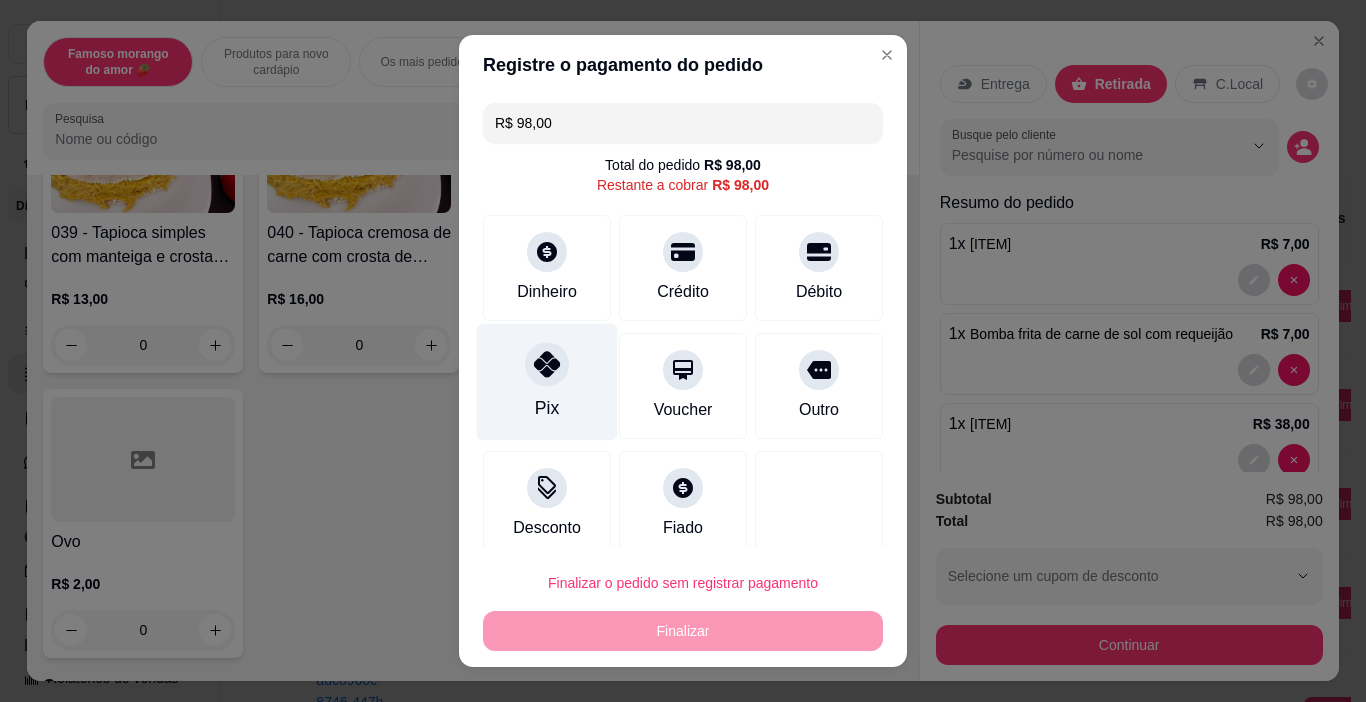click 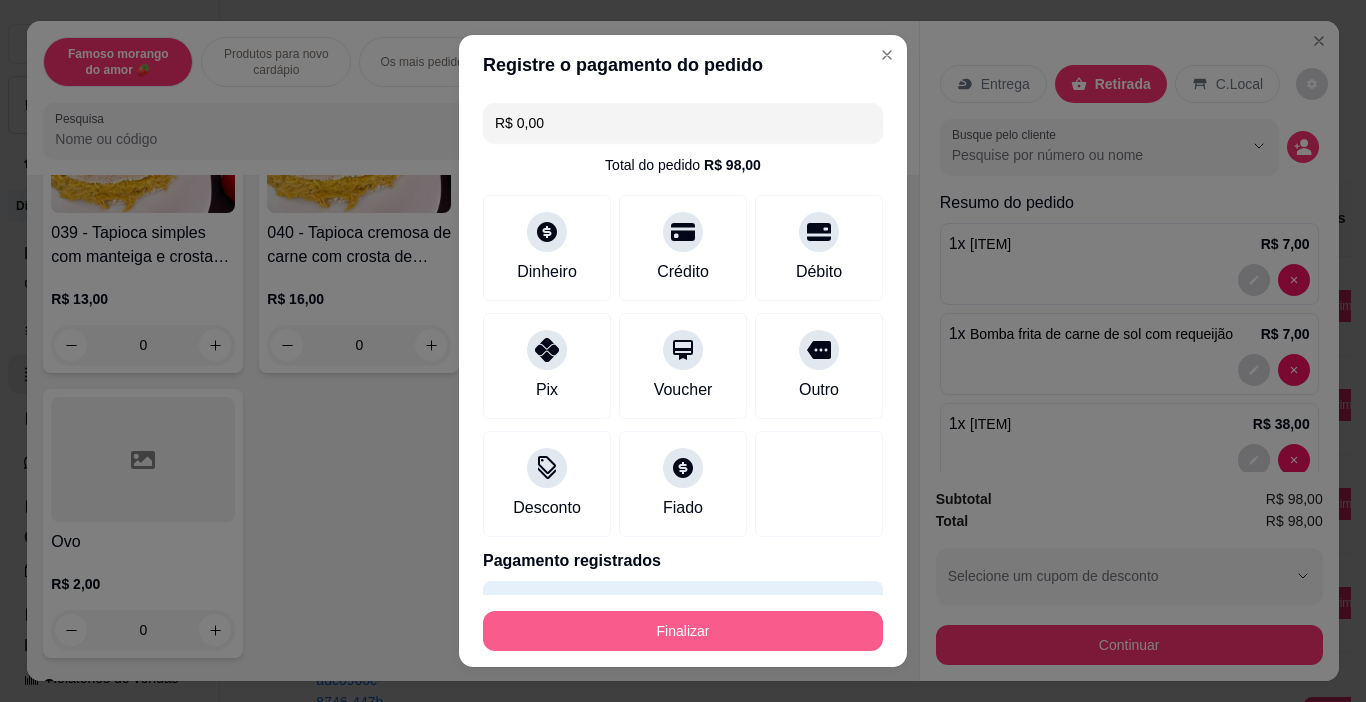 click on "Finalizar" at bounding box center (683, 631) 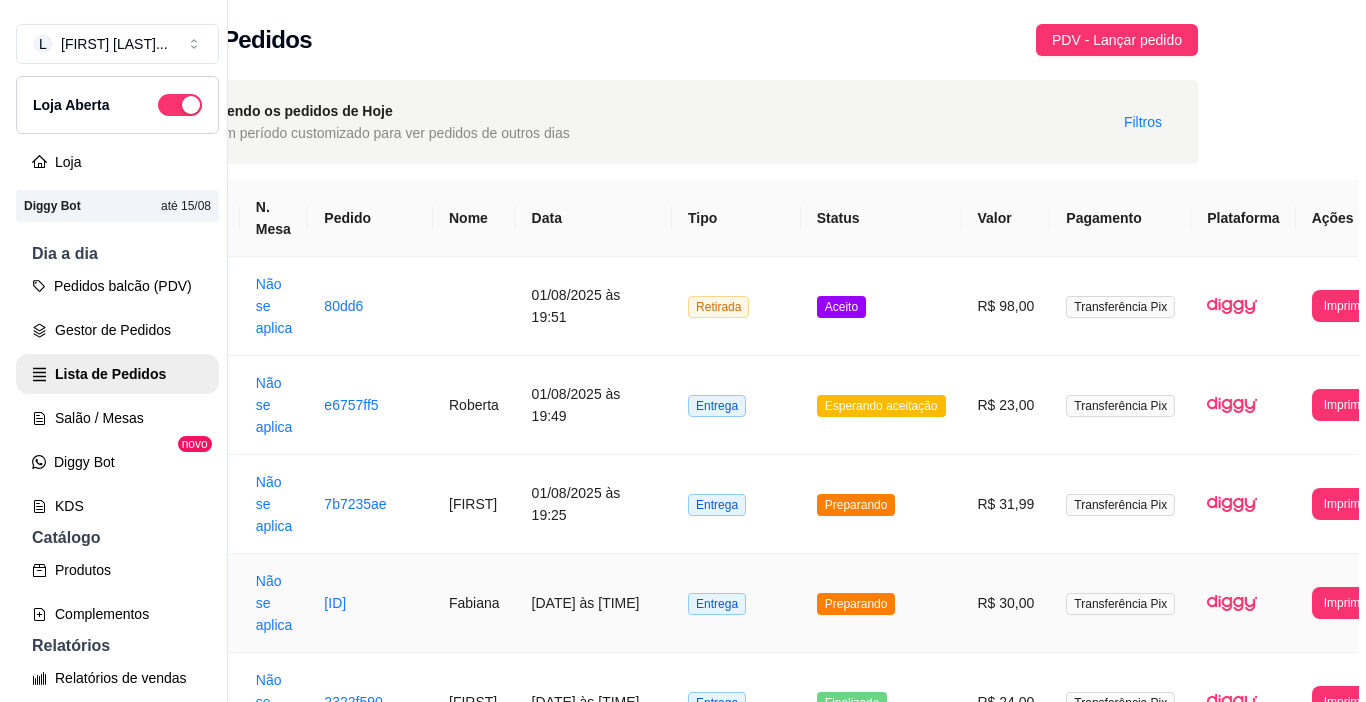 scroll, scrollTop: 0, scrollLeft: 114, axis: horizontal 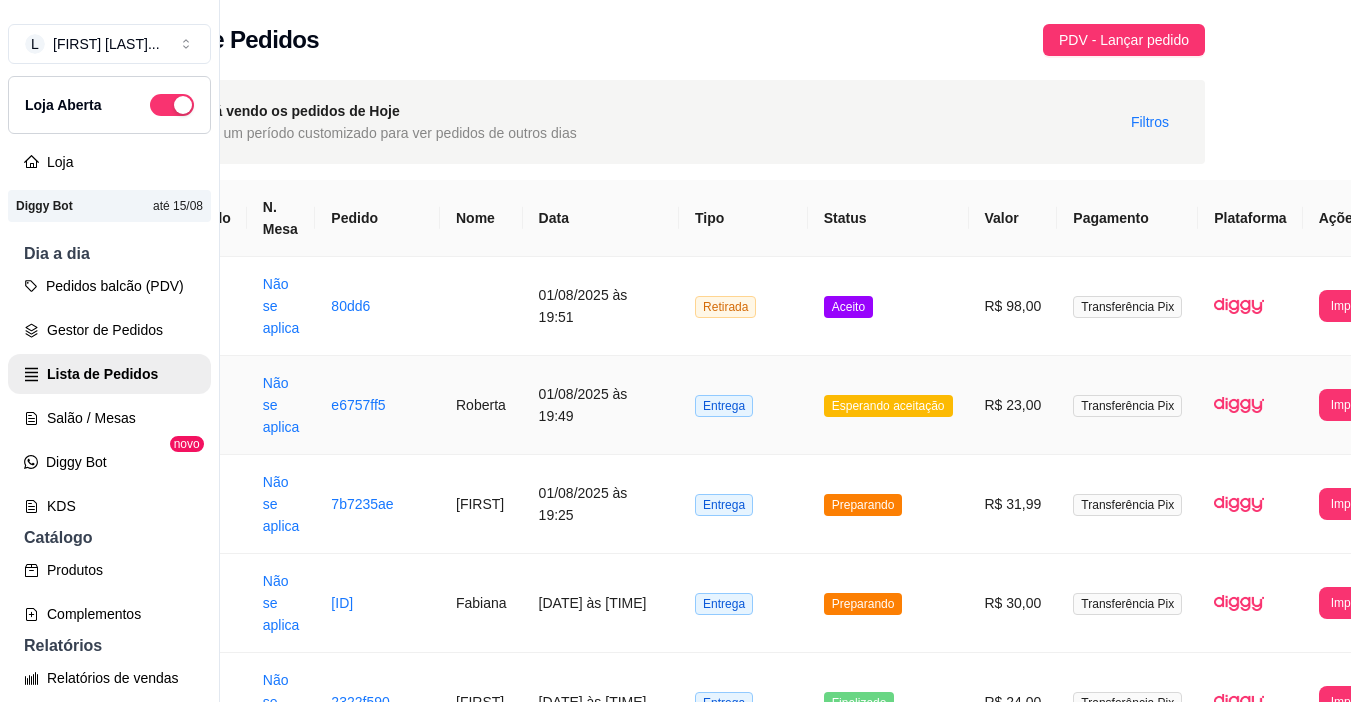 click on "e6757ff5" at bounding box center [377, 405] 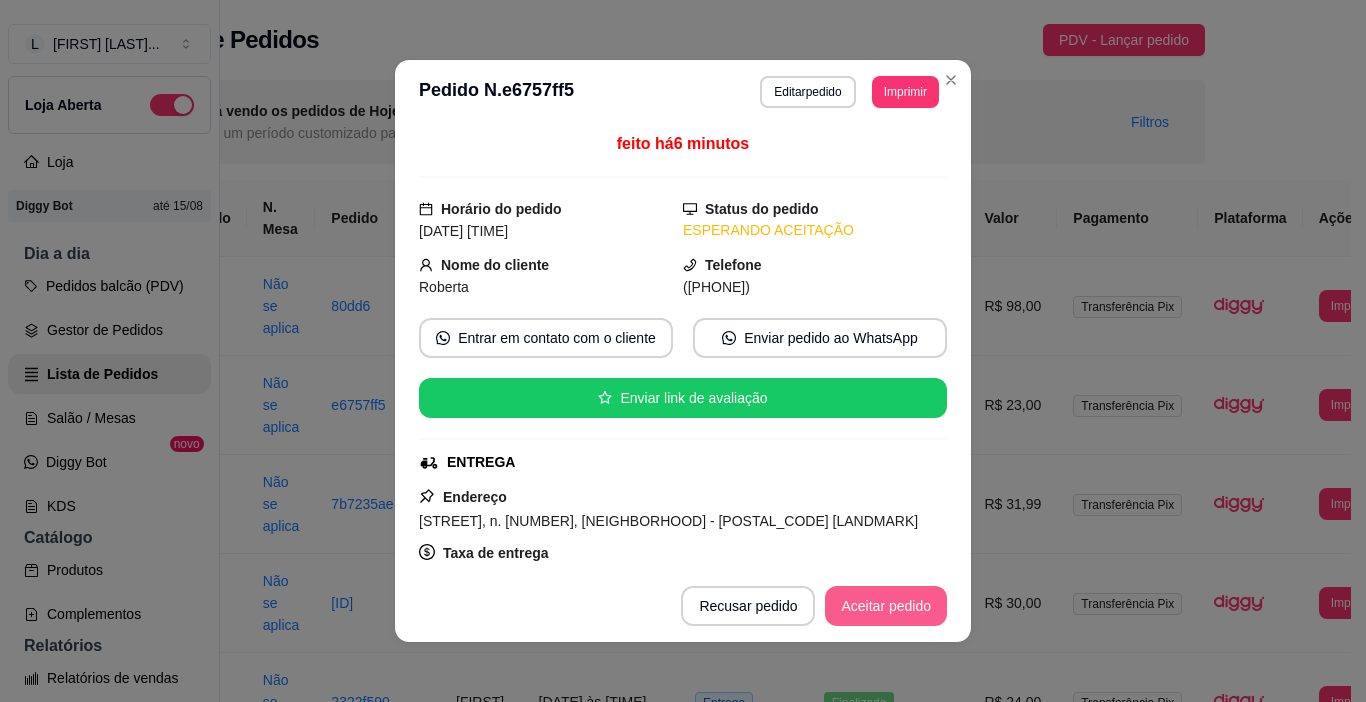 click on "Aceitar pedido" at bounding box center (886, 606) 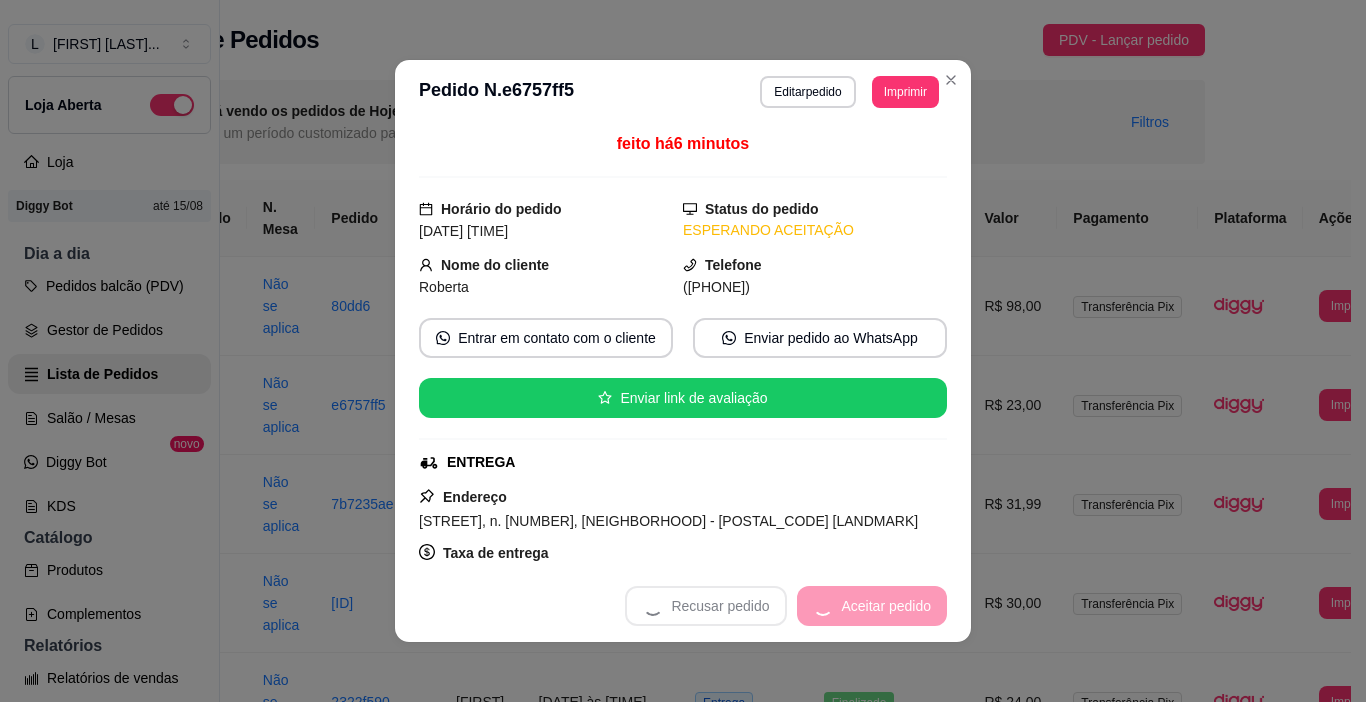 click on "Recusar pedido Aceitar pedido" at bounding box center [786, 606] 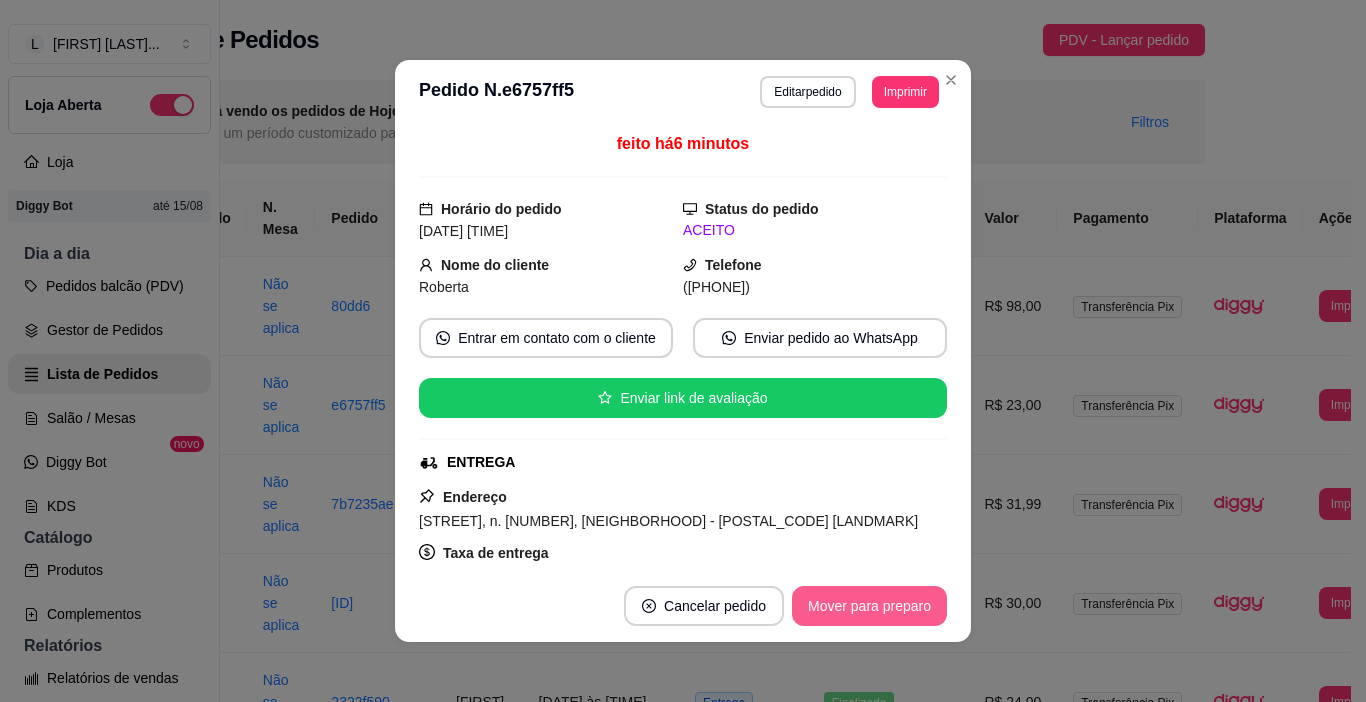 click on "Mover para preparo" at bounding box center (869, 606) 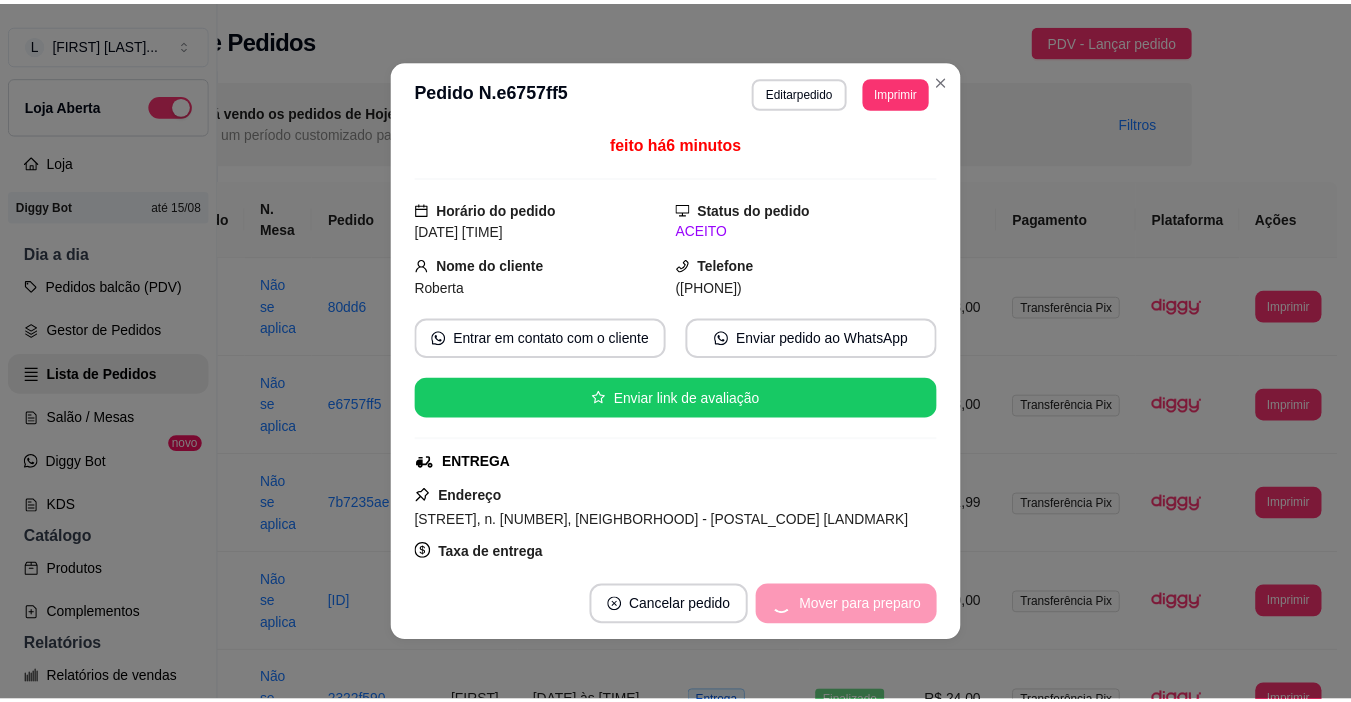 scroll, scrollTop: 0, scrollLeft: 81, axis: horizontal 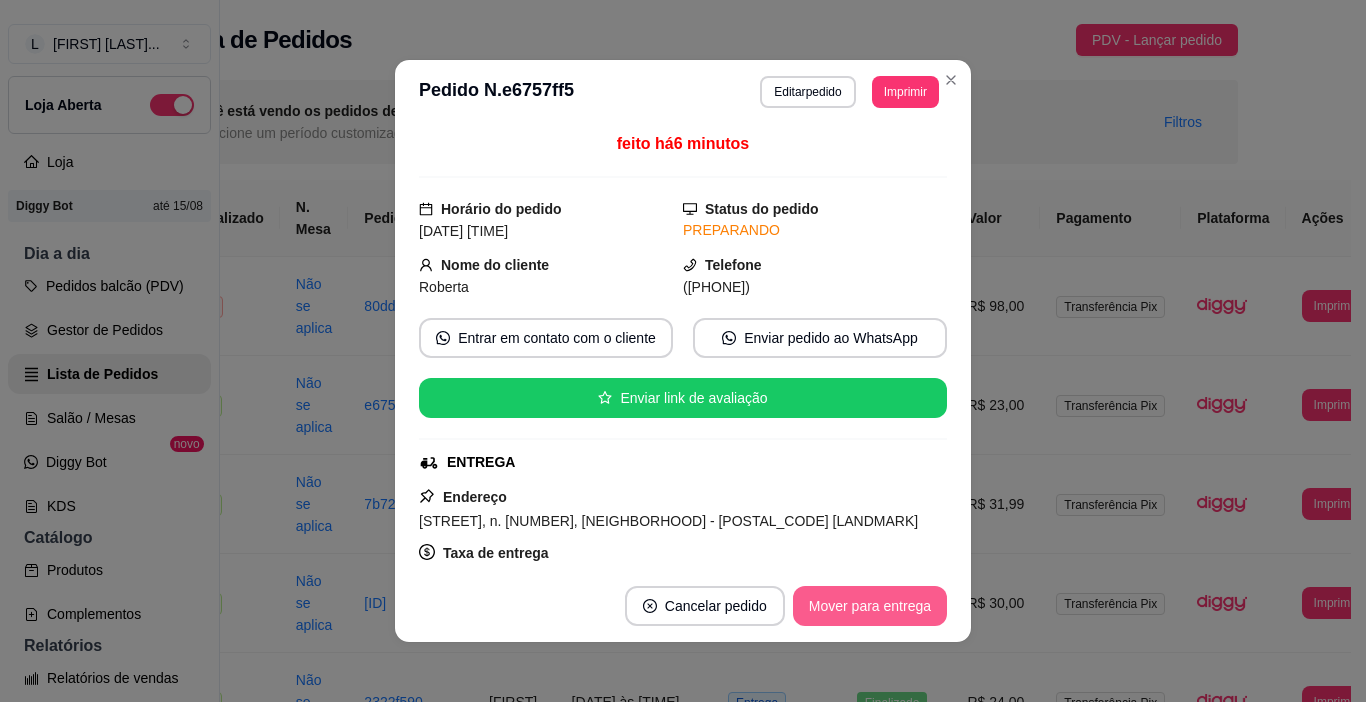 click on "Mover para entrega" at bounding box center [870, 606] 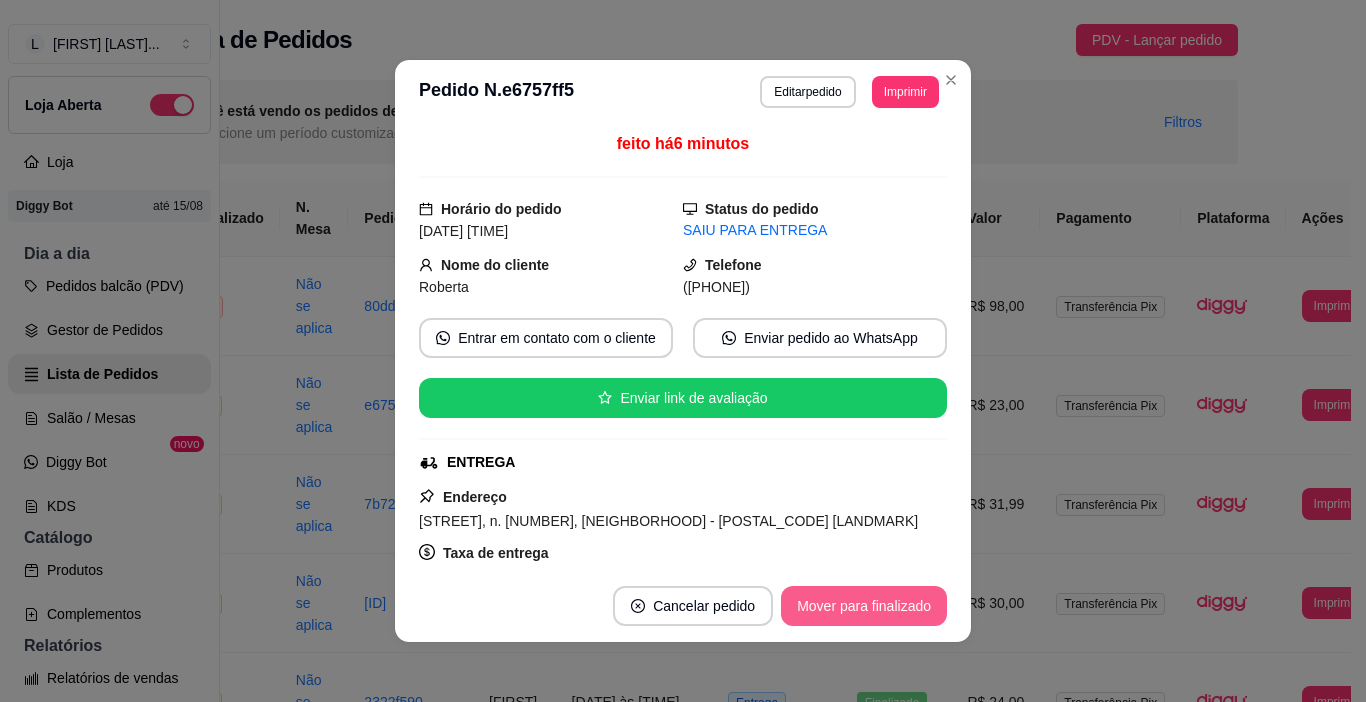 click on "Mover para finalizado" at bounding box center [864, 606] 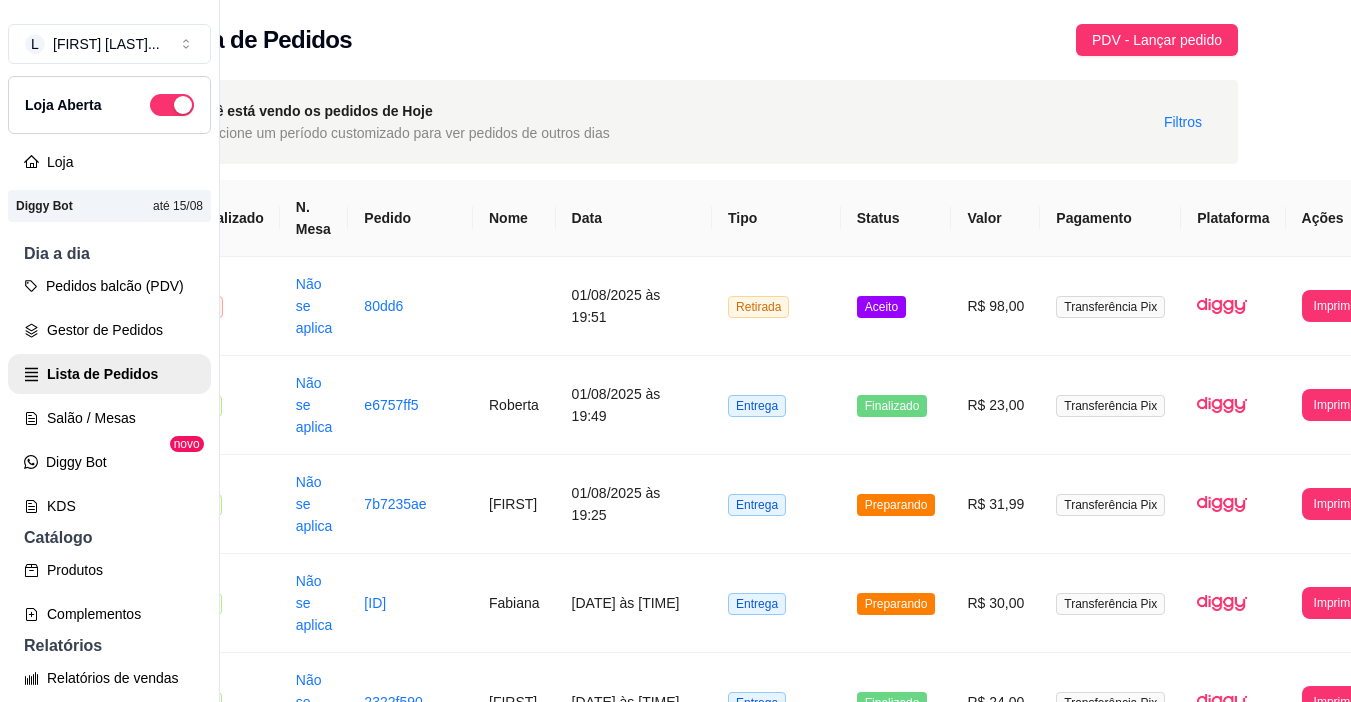 scroll, scrollTop: 0, scrollLeft: 66, axis: horizontal 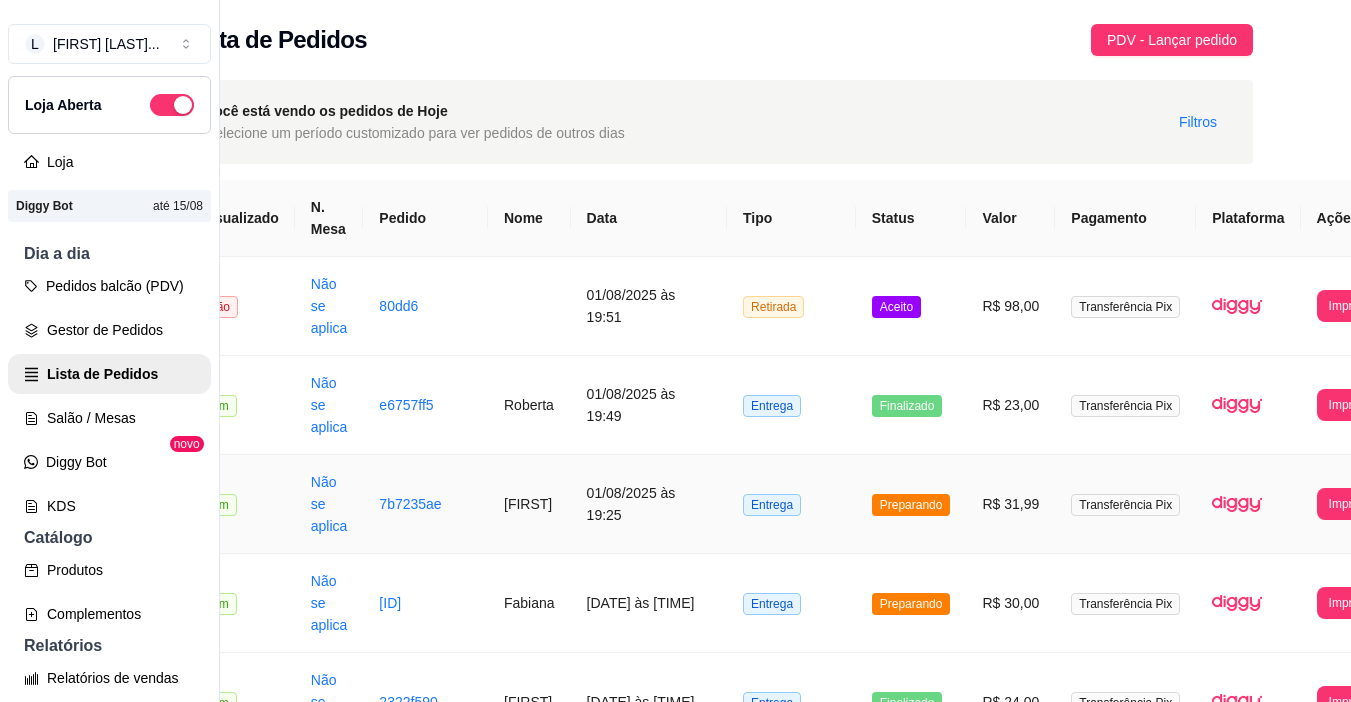 click on "Preparando" at bounding box center [911, 504] 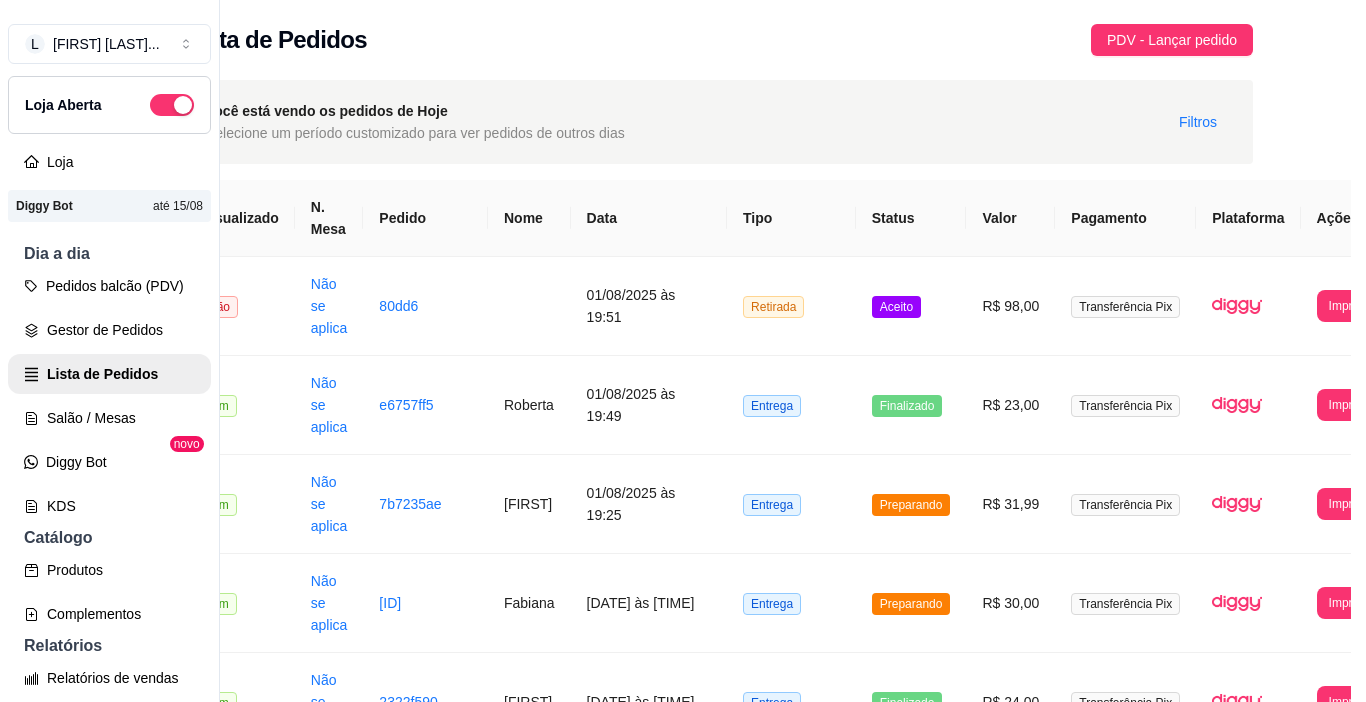 click on "Mover para entrega" at bounding box center [870, 606] 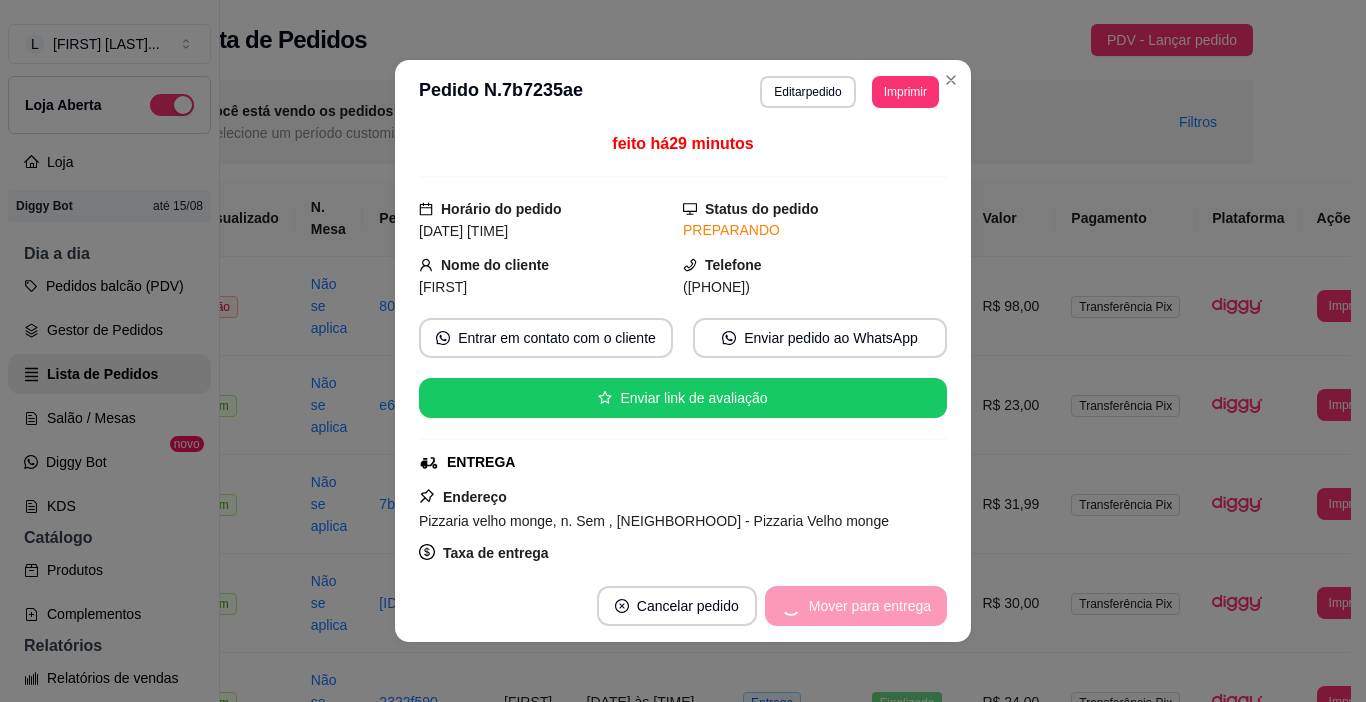 click on "Mover para entrega" at bounding box center [856, 606] 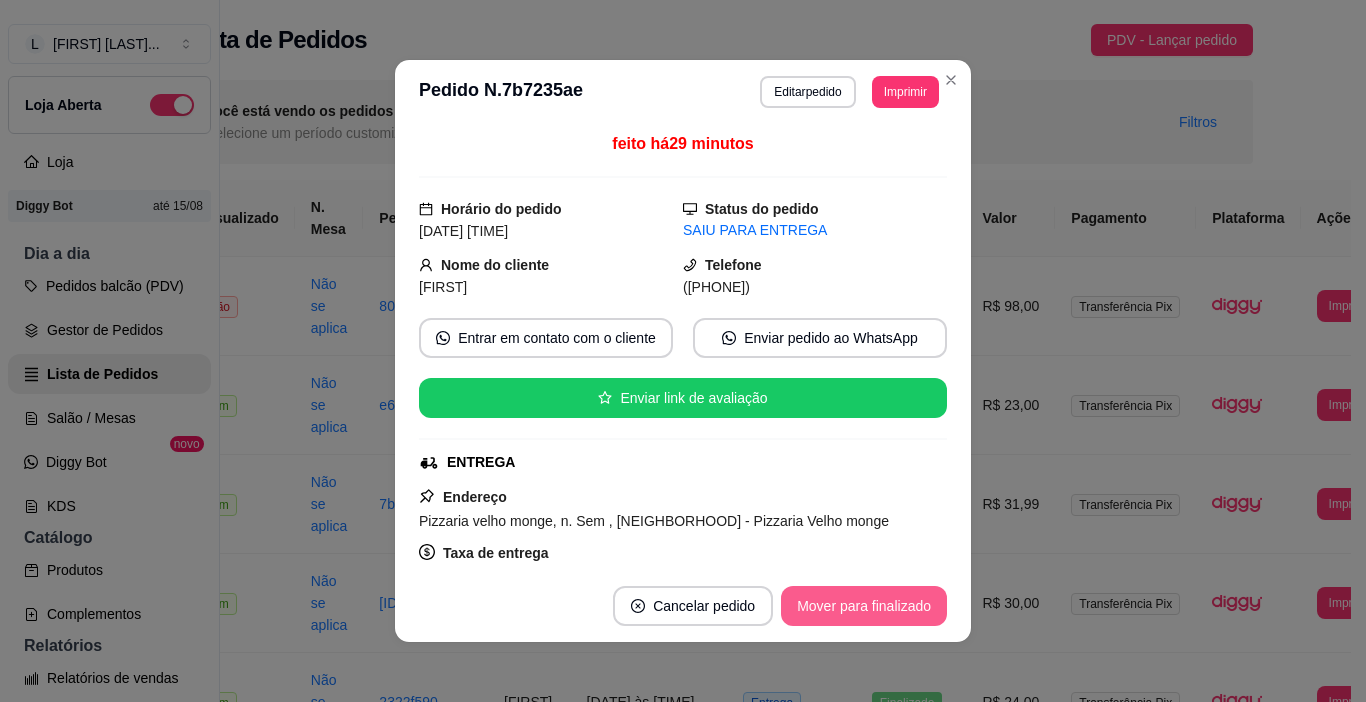 click on "Mover para finalizado" at bounding box center [864, 606] 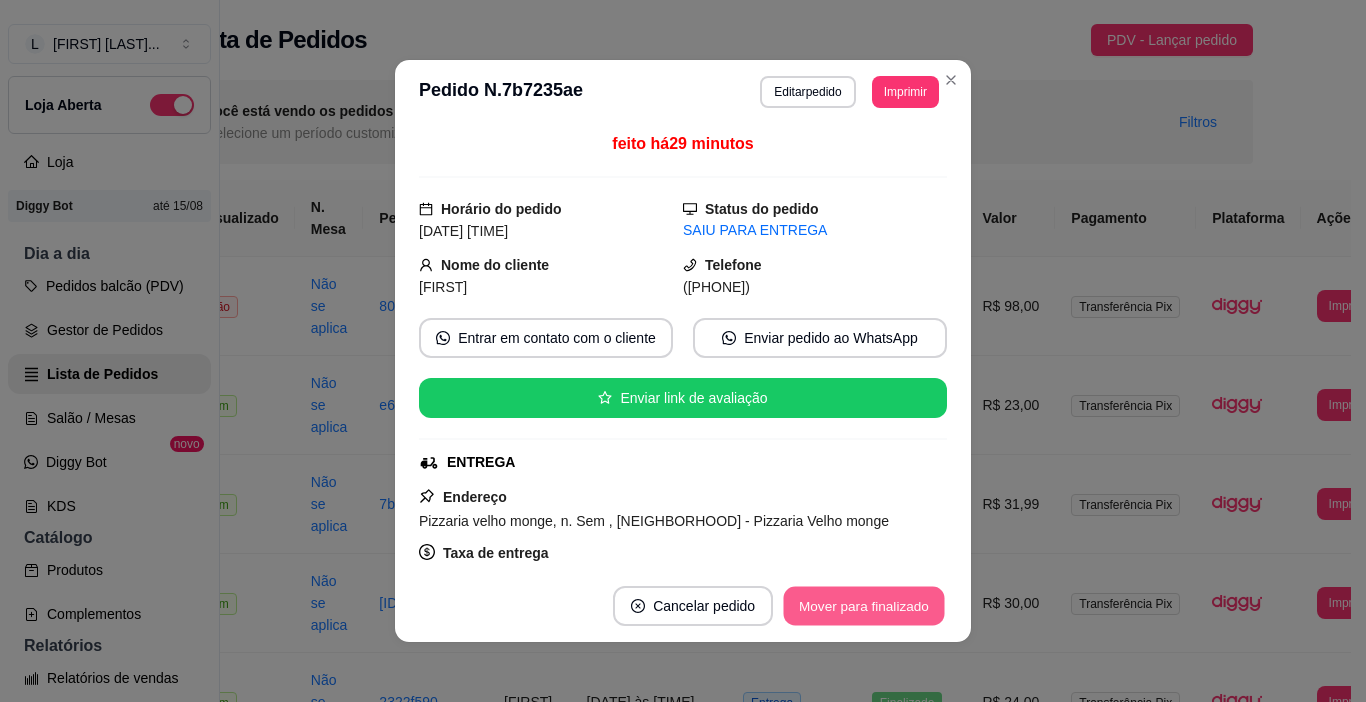 click on "Mover para finalizado" at bounding box center (864, 606) 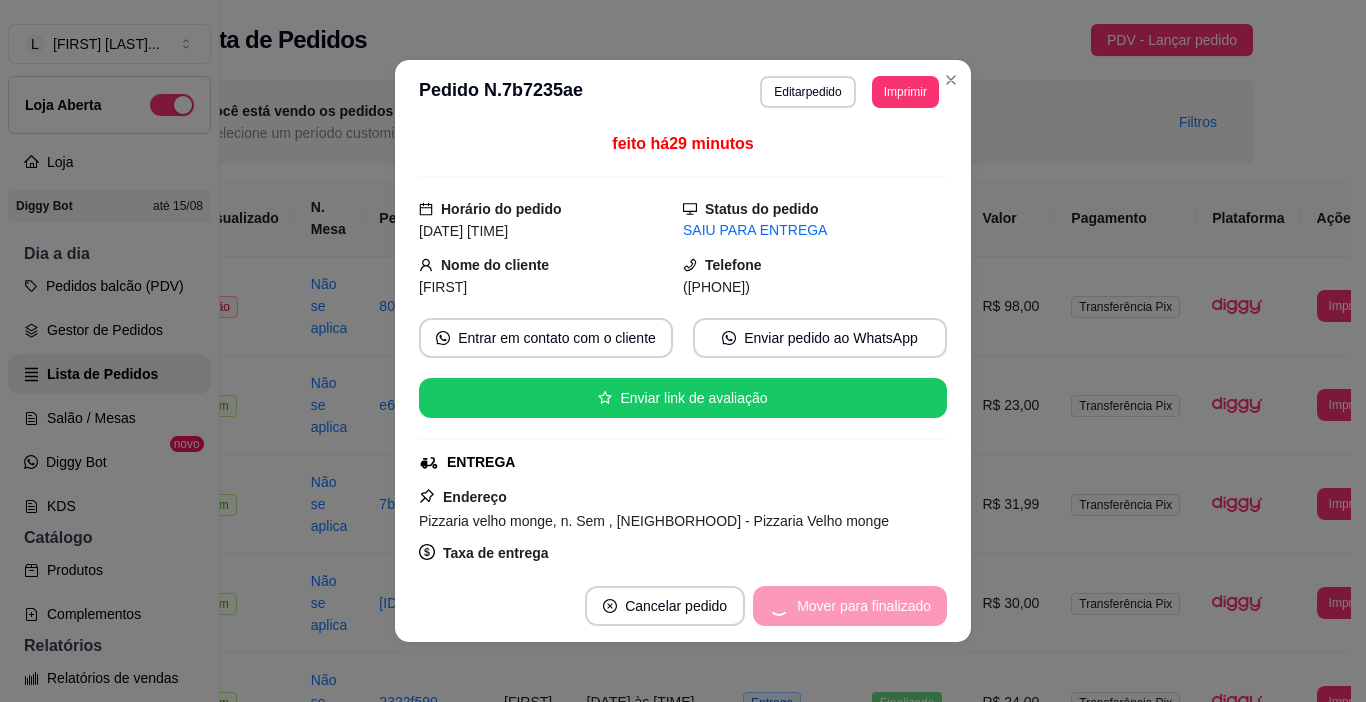 click on "Mover para finalizado" at bounding box center (850, 606) 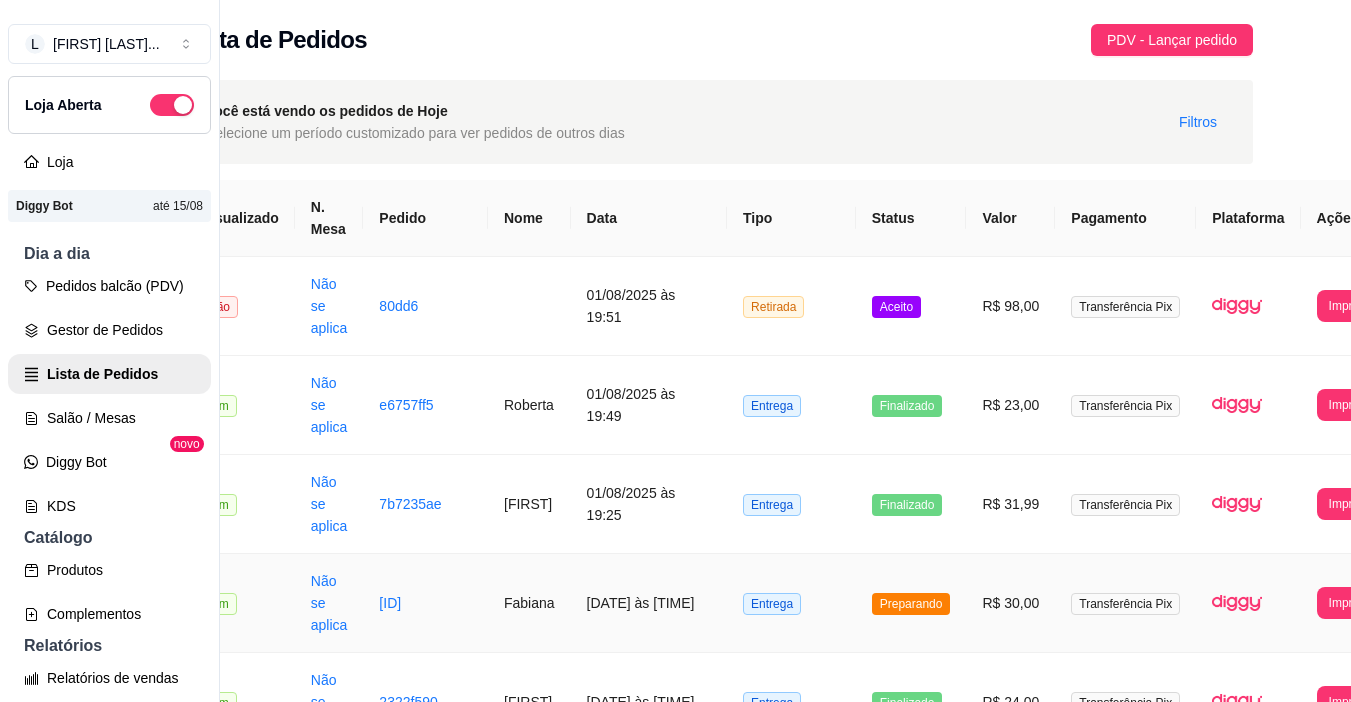 scroll, scrollTop: 200, scrollLeft: 66, axis: both 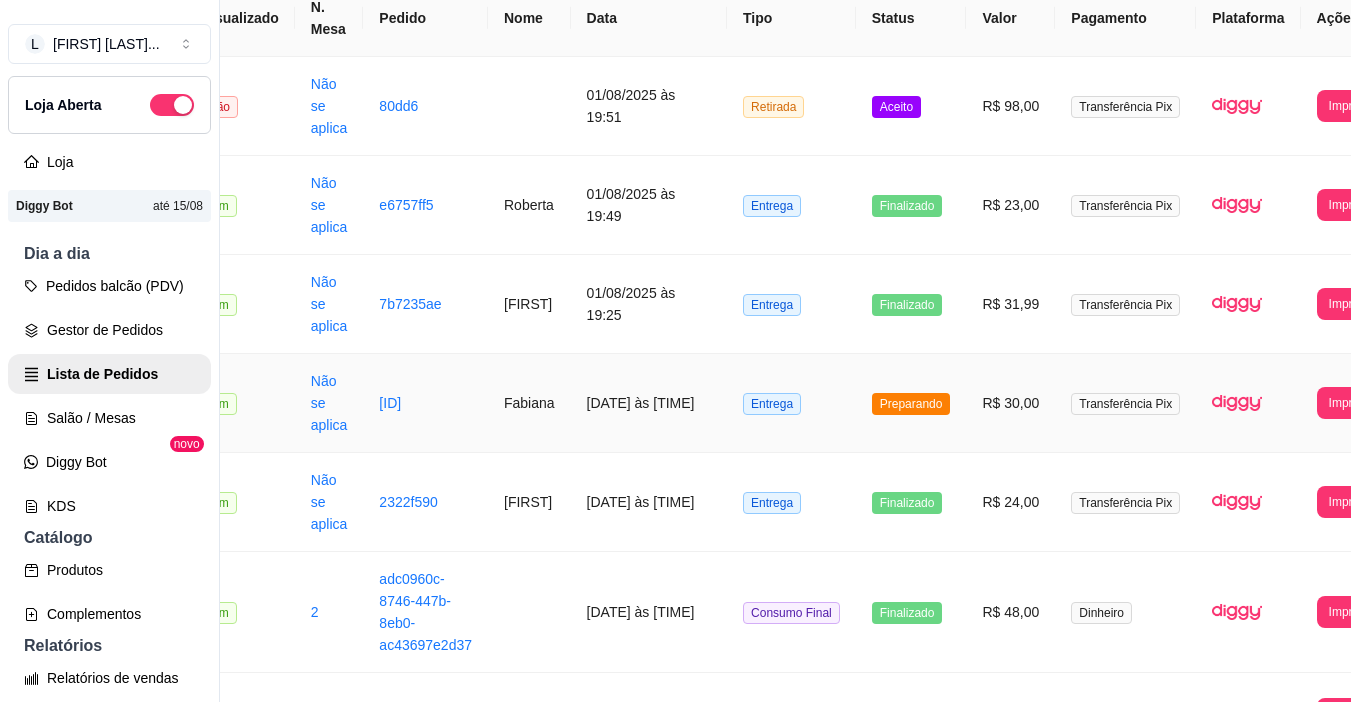 click on "Preparando" at bounding box center (911, 403) 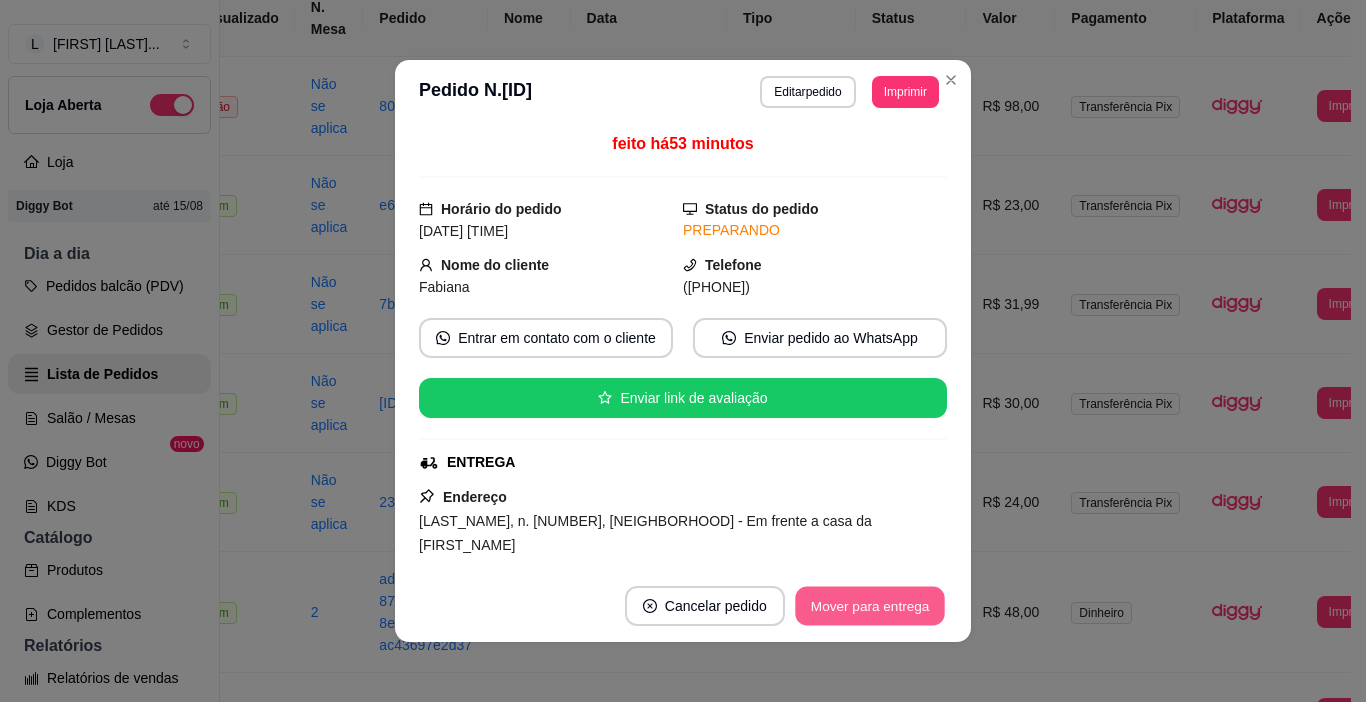 click on "Mover para entrega" at bounding box center [870, 606] 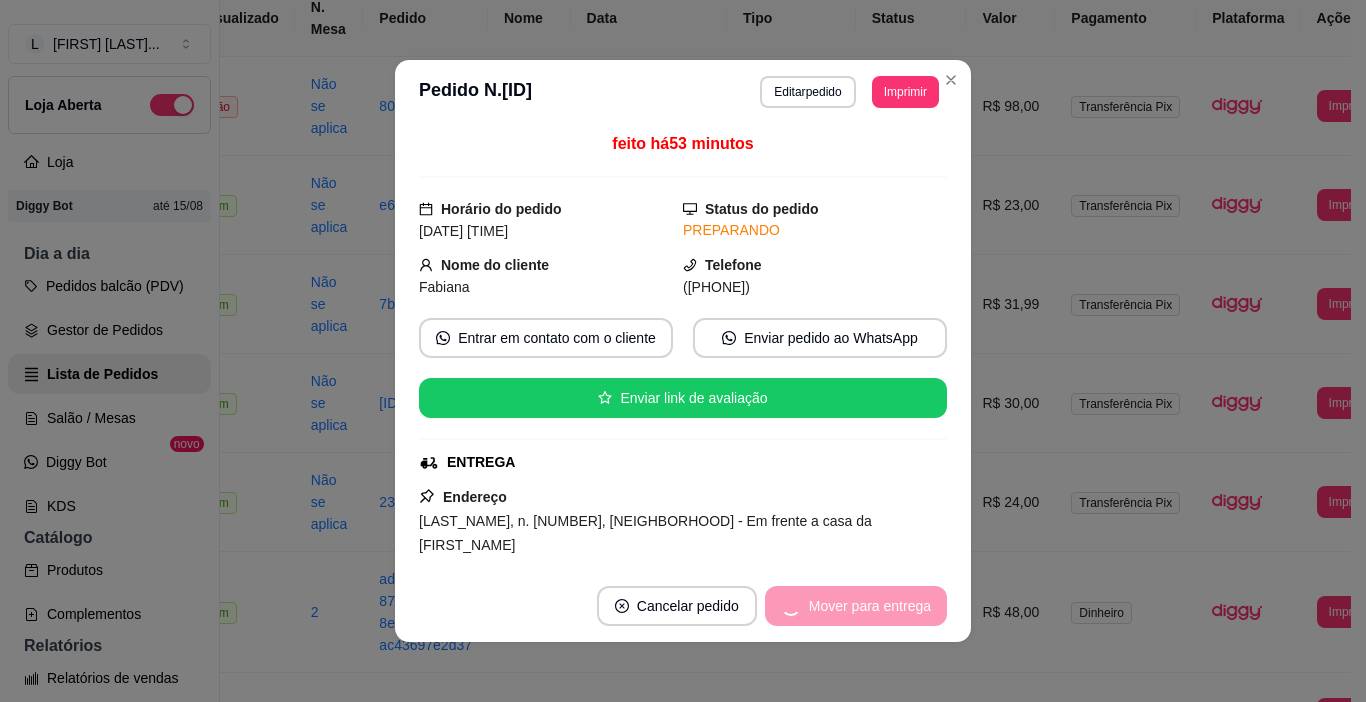 click on "Mover para entrega" at bounding box center [856, 606] 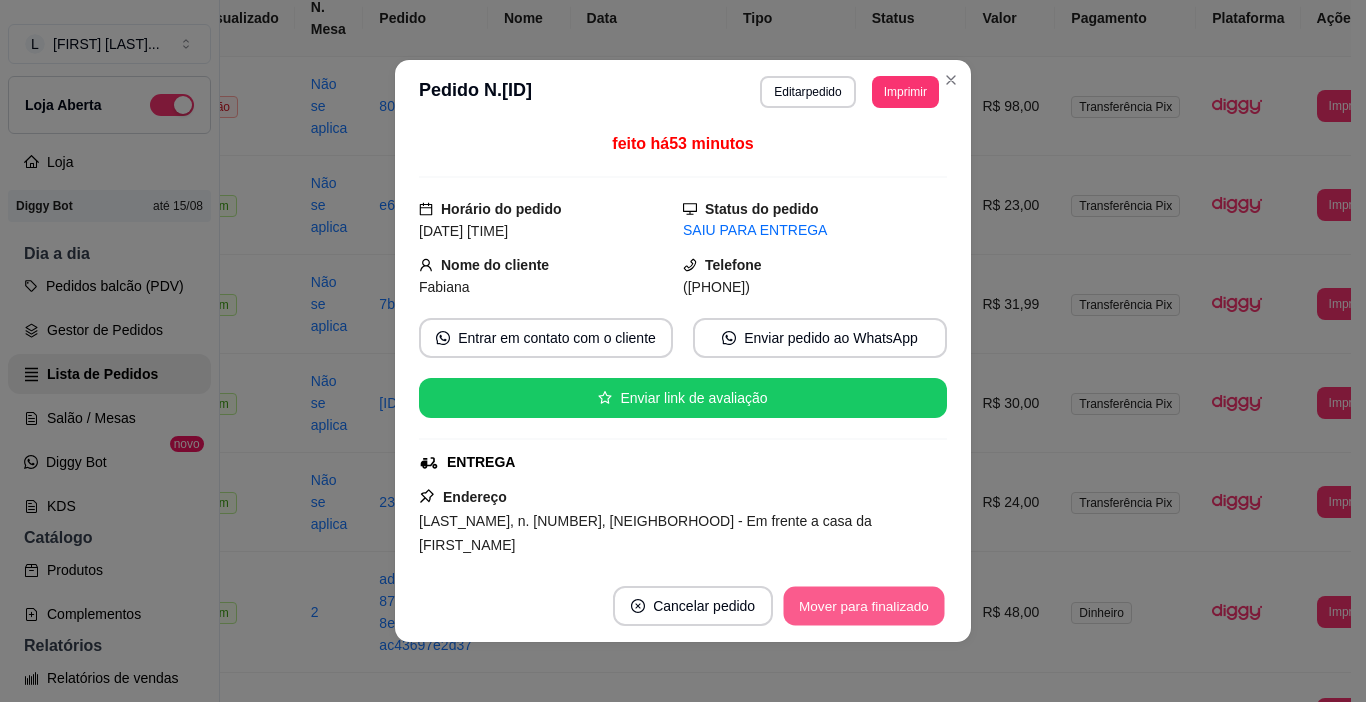click on "Mover para finalizado" at bounding box center [864, 606] 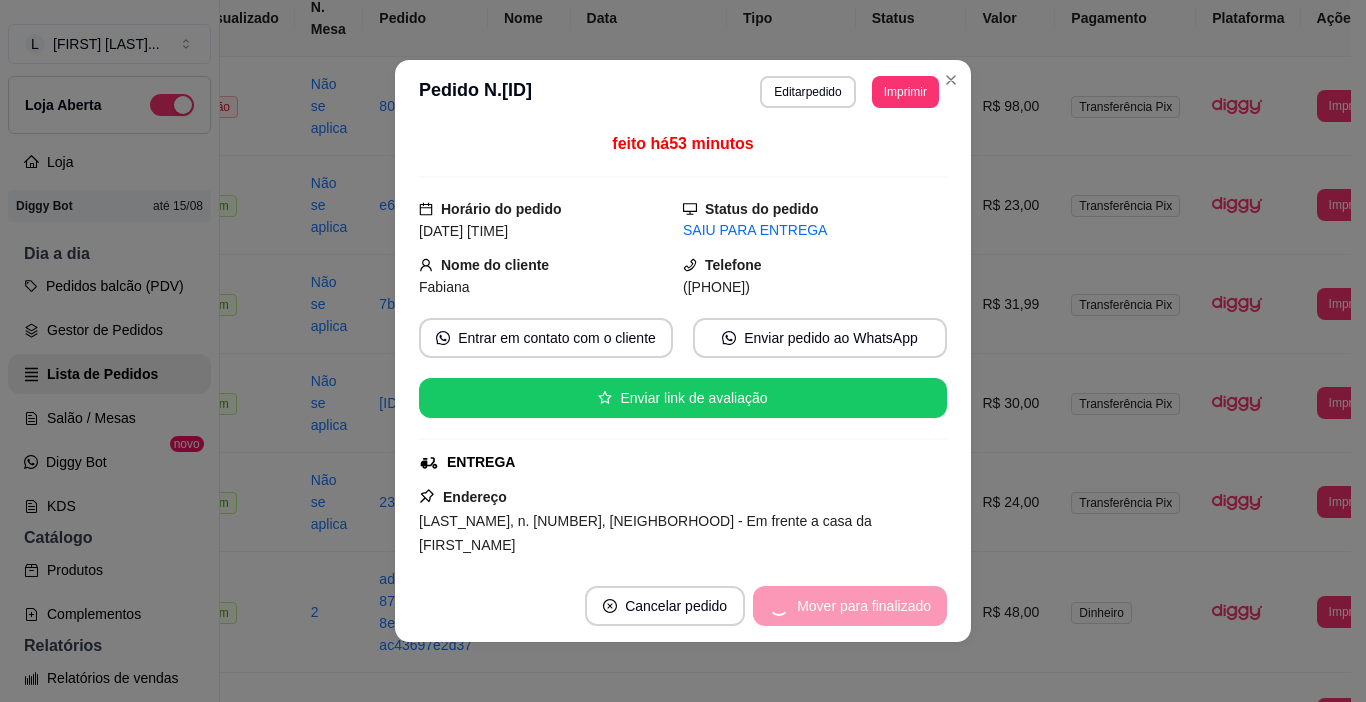 click on "Mover para finalizado" at bounding box center [850, 606] 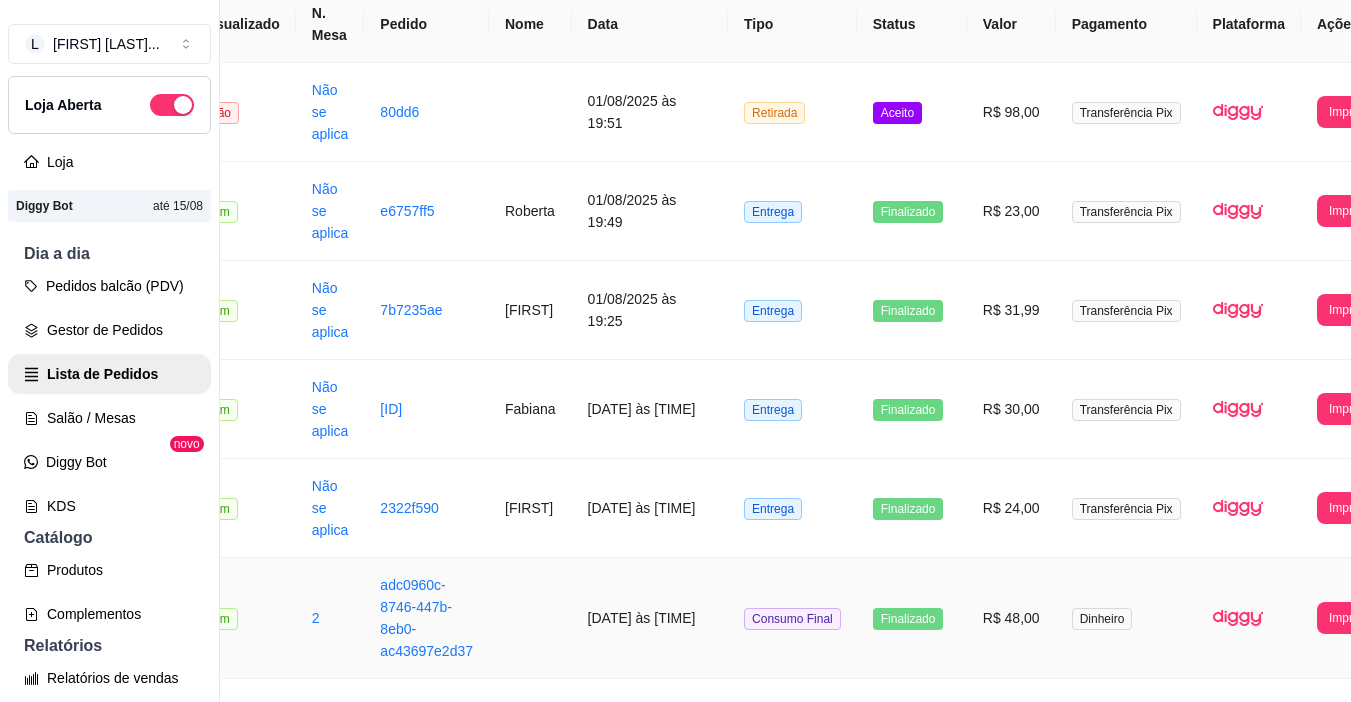 scroll, scrollTop: 0, scrollLeft: 65, axis: horizontal 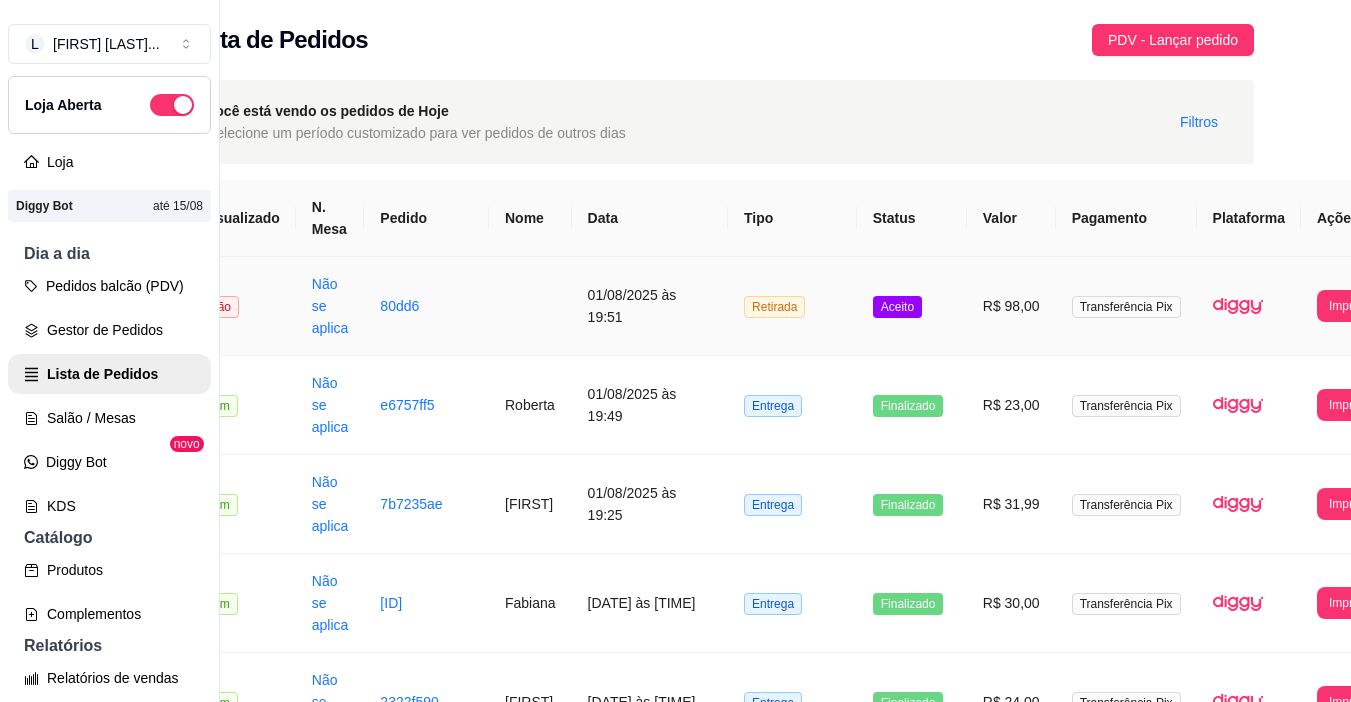 click on "R$ 98,00" at bounding box center [1011, 306] 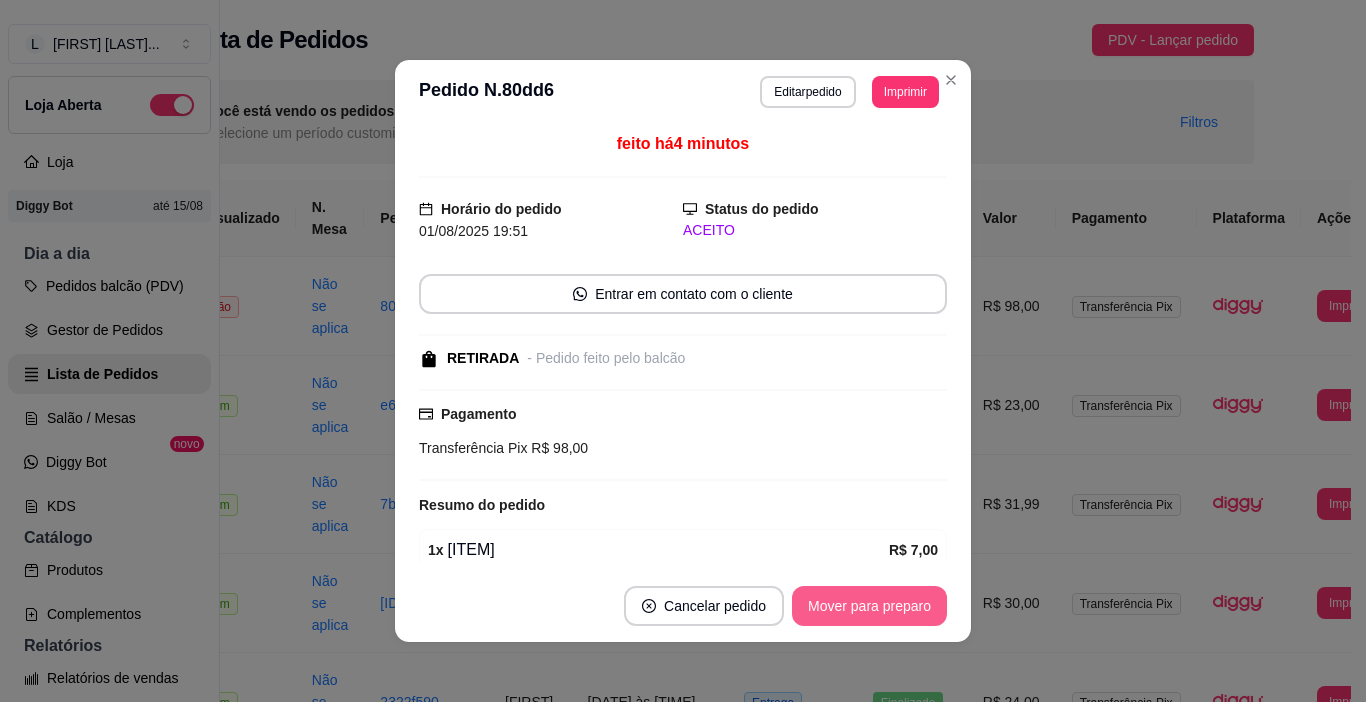 click on "Mover para preparo" at bounding box center (869, 606) 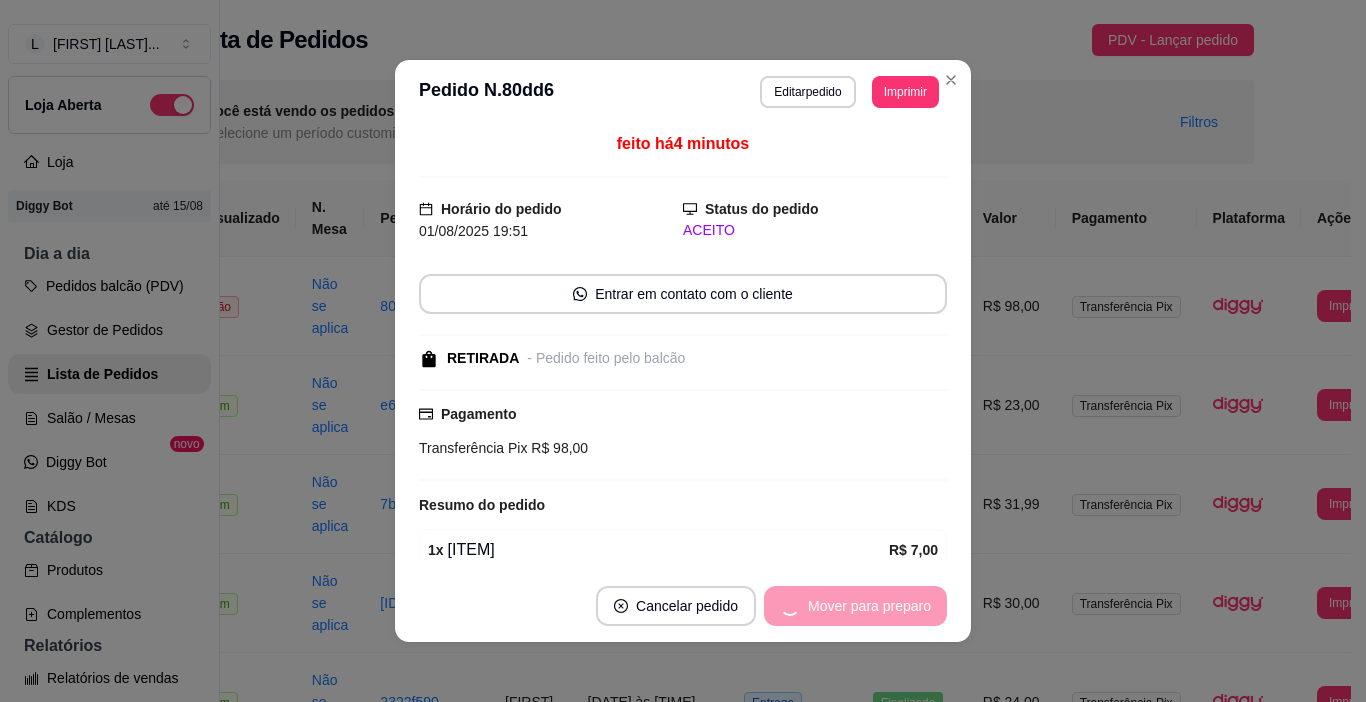 click on "Mover para preparo" at bounding box center [855, 606] 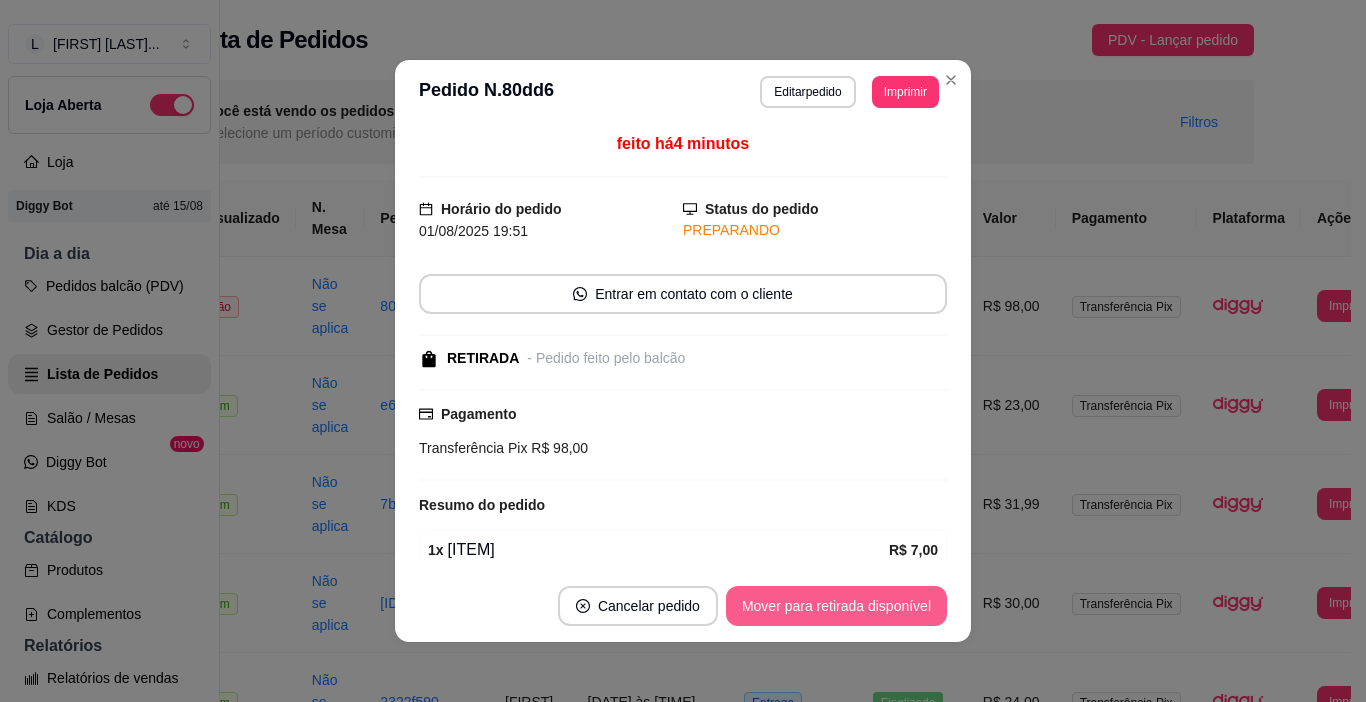 click on "Mover para retirada disponível" at bounding box center [836, 606] 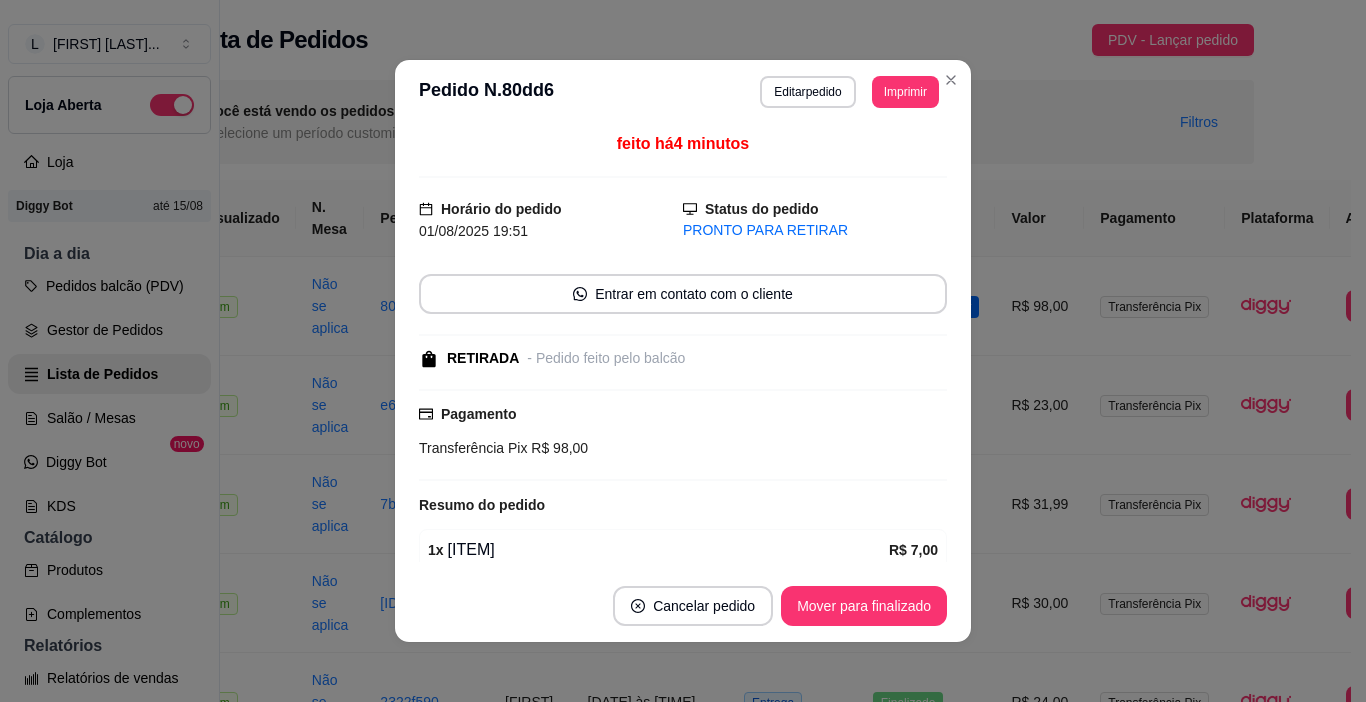 click on "Mover para finalizado" at bounding box center (864, 606) 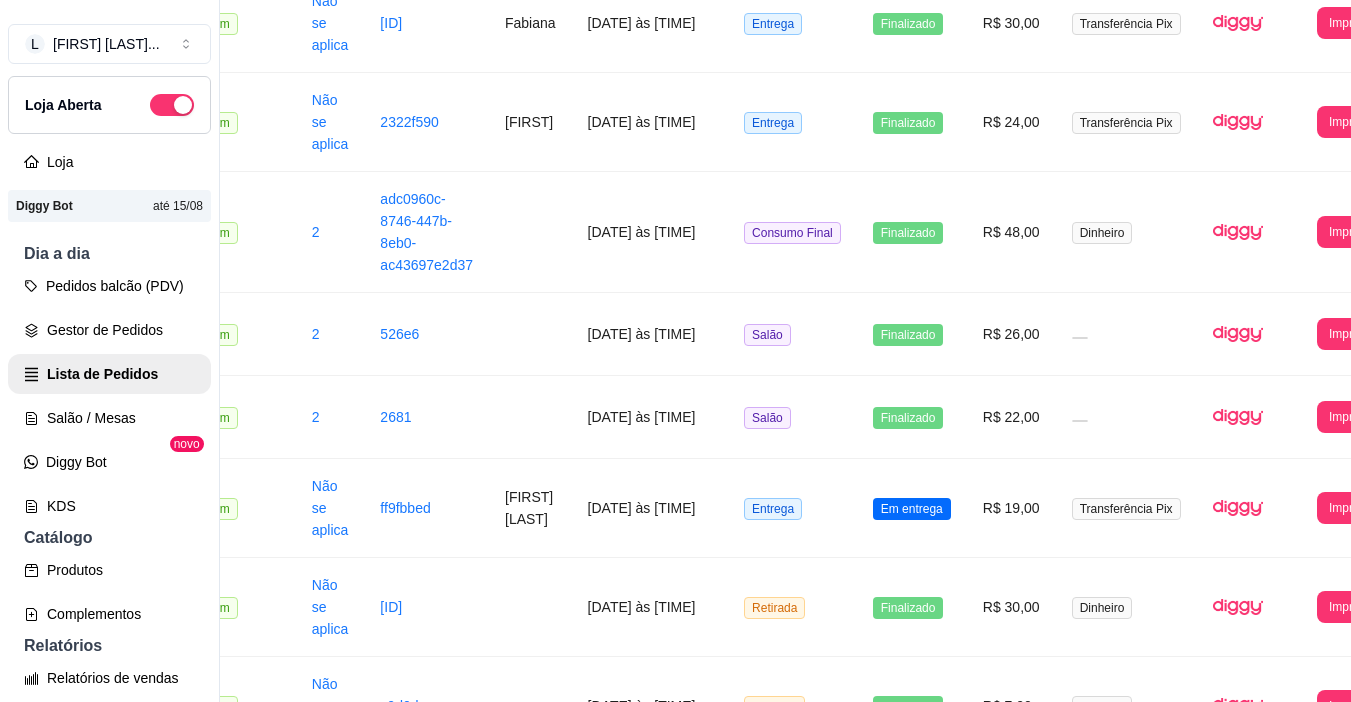 scroll, scrollTop: 800, scrollLeft: 65, axis: both 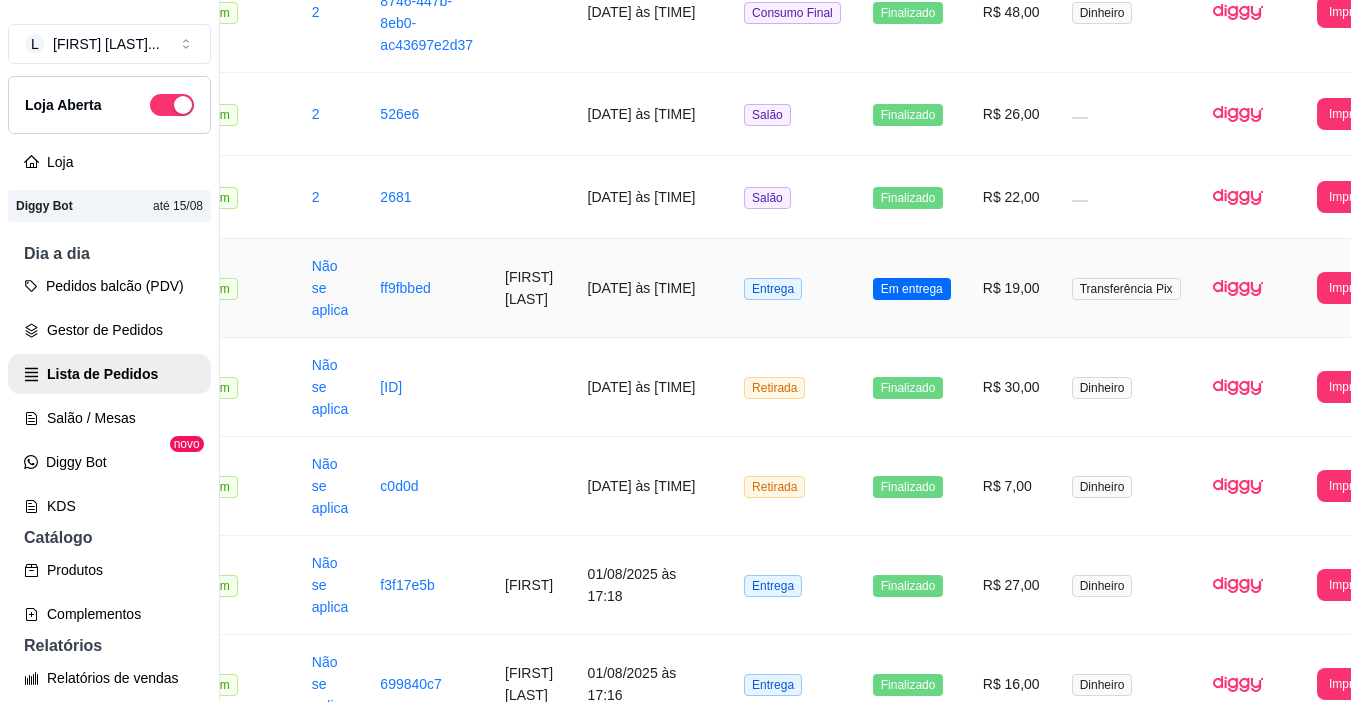 click on "Em entrega" at bounding box center [912, 288] 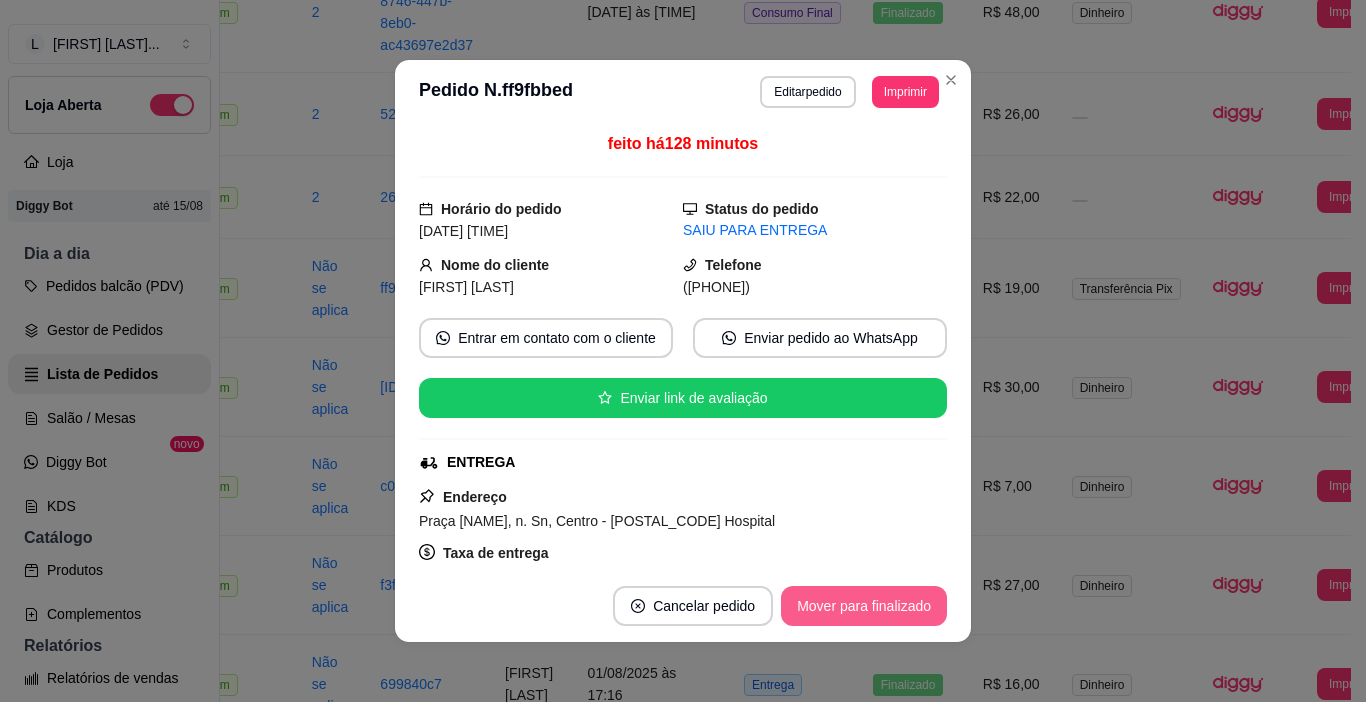 click on "Mover para finalizado" at bounding box center [864, 606] 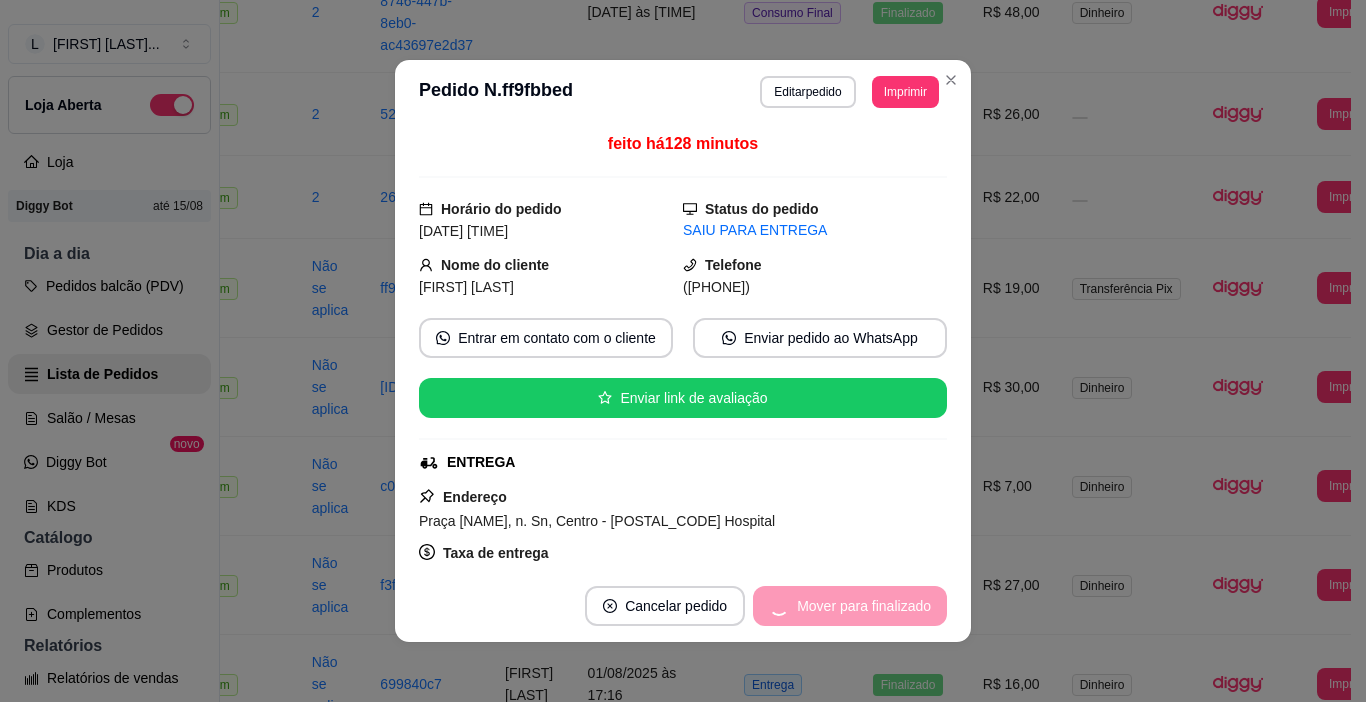 click on "Mover para finalizado" at bounding box center (850, 606) 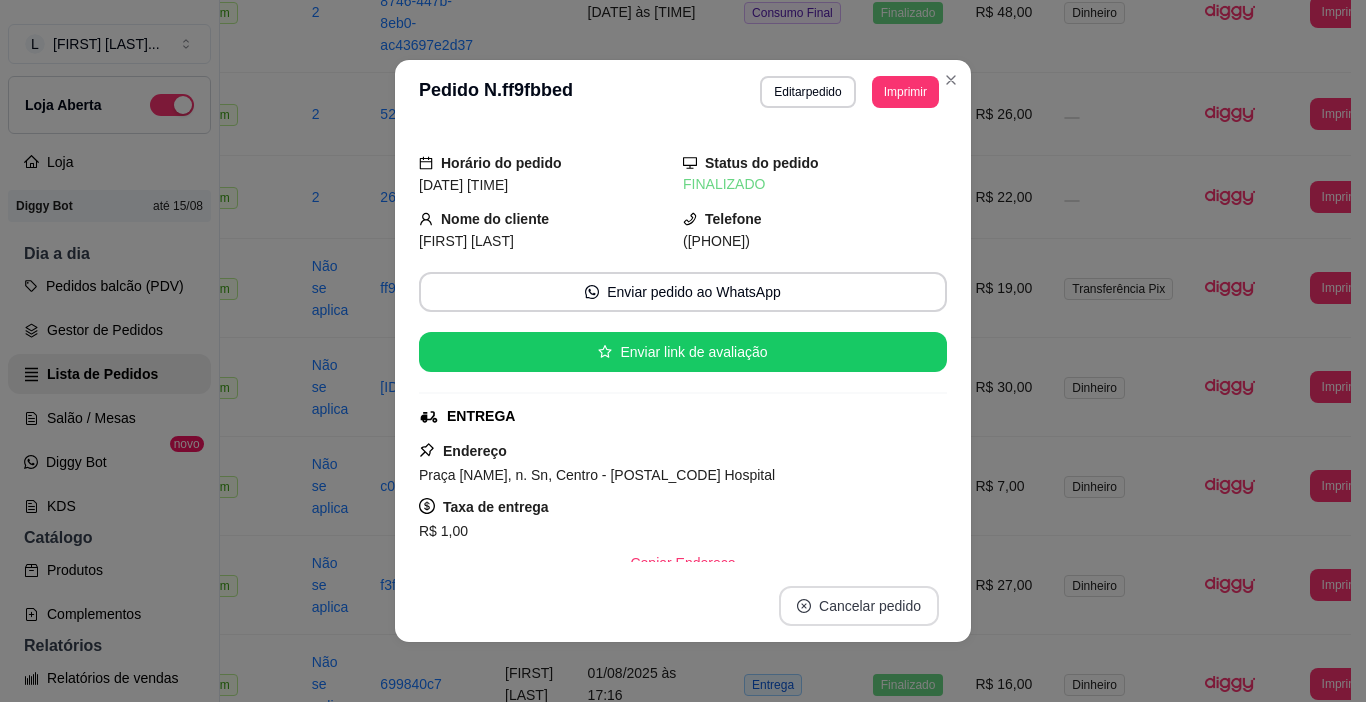 click on "Cancelar pedido" at bounding box center [859, 606] 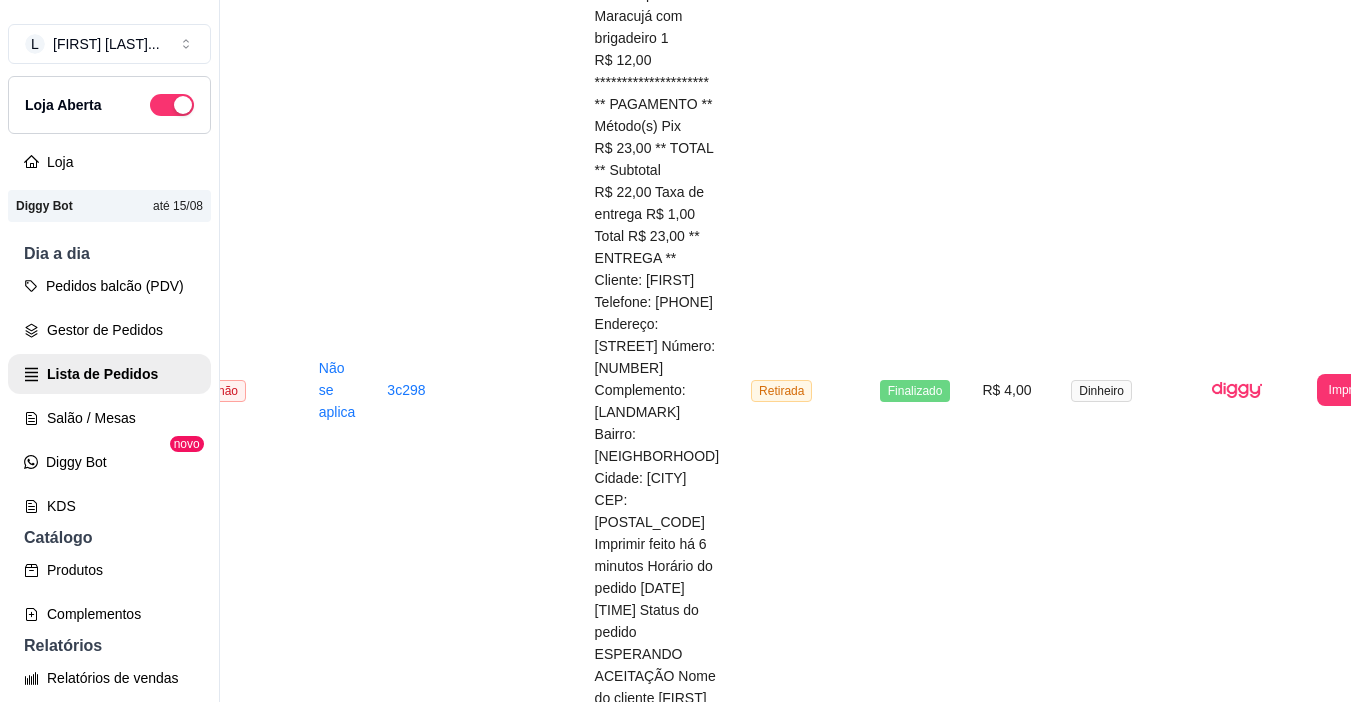 scroll, scrollTop: 2696, scrollLeft: 58, axis: both 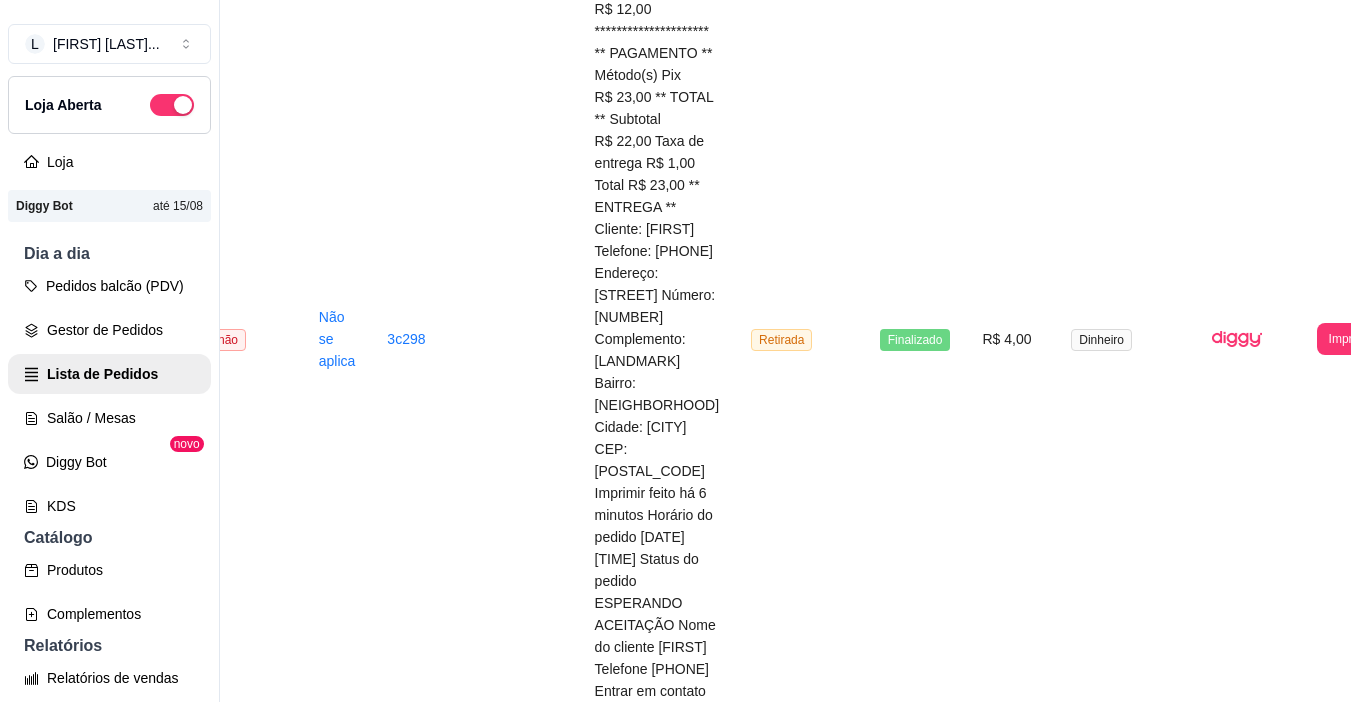 click on "2" at bounding box center [1049, 1873] 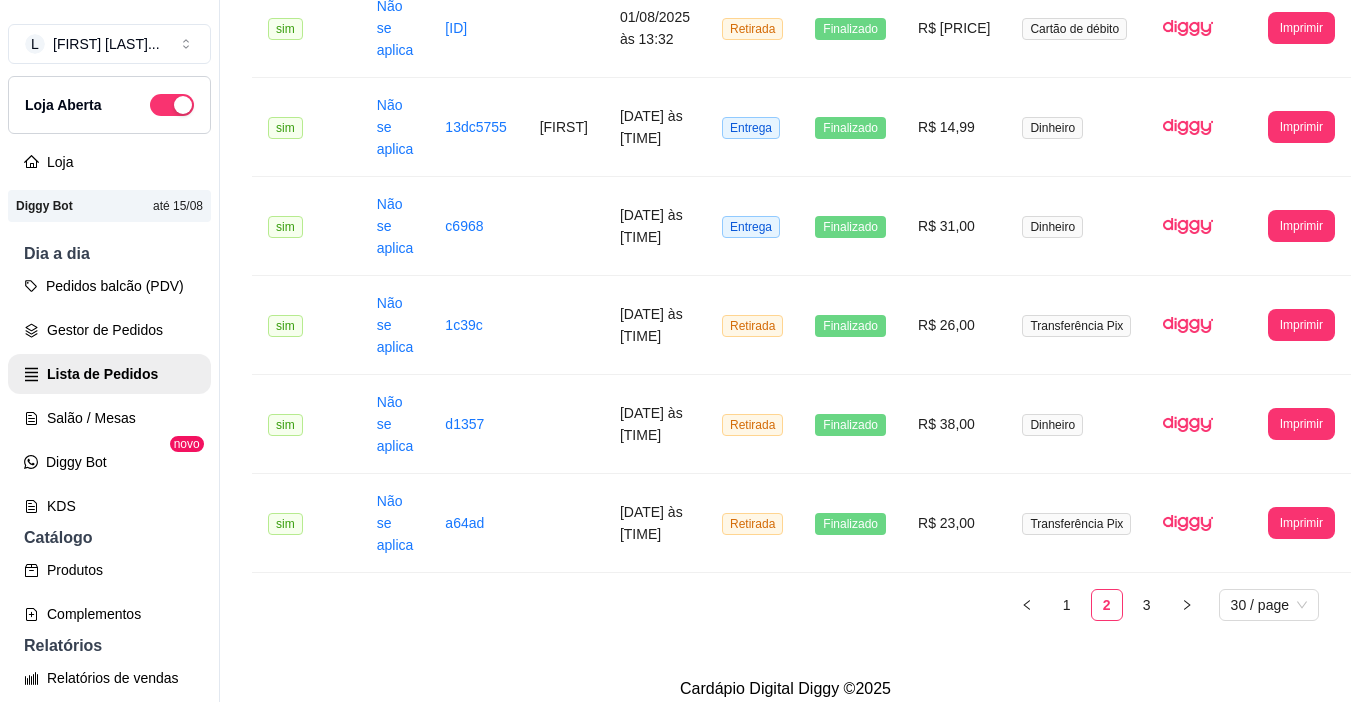 scroll, scrollTop: 2684, scrollLeft: 4, axis: both 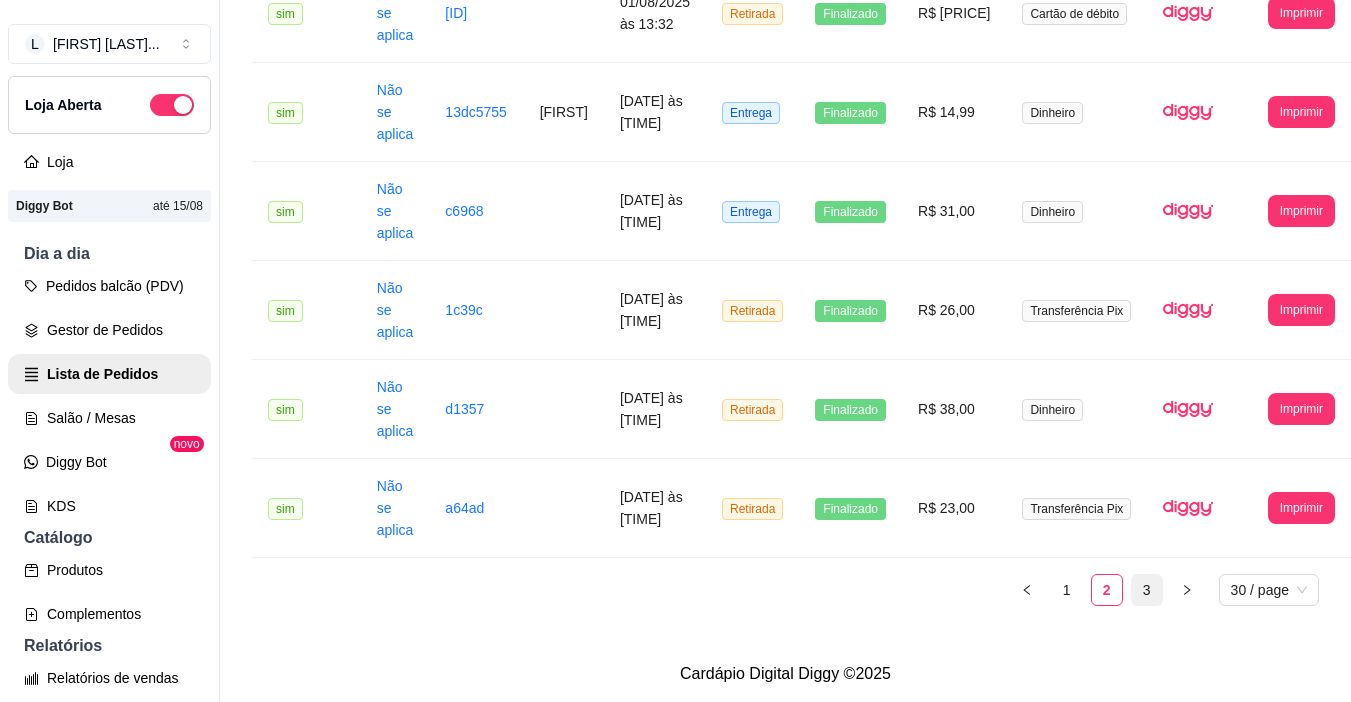 click on "3" at bounding box center (1147, 590) 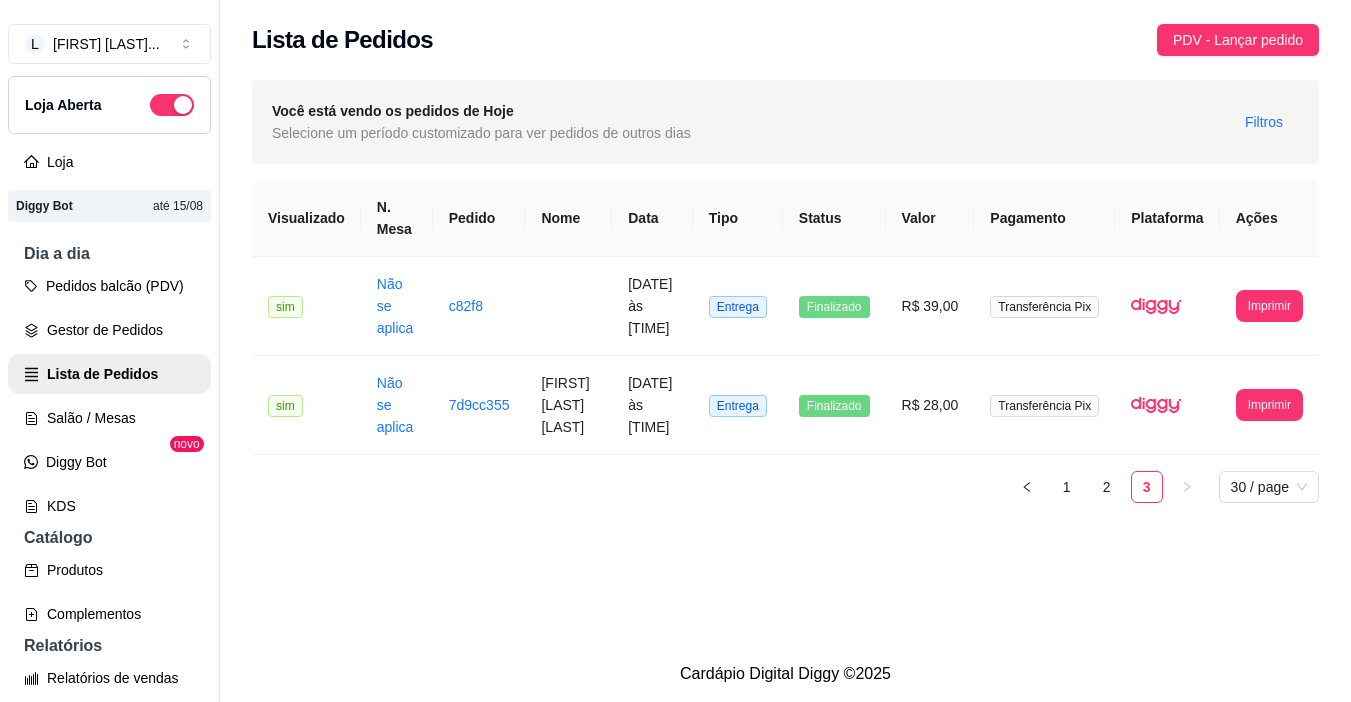 scroll, scrollTop: 0, scrollLeft: 0, axis: both 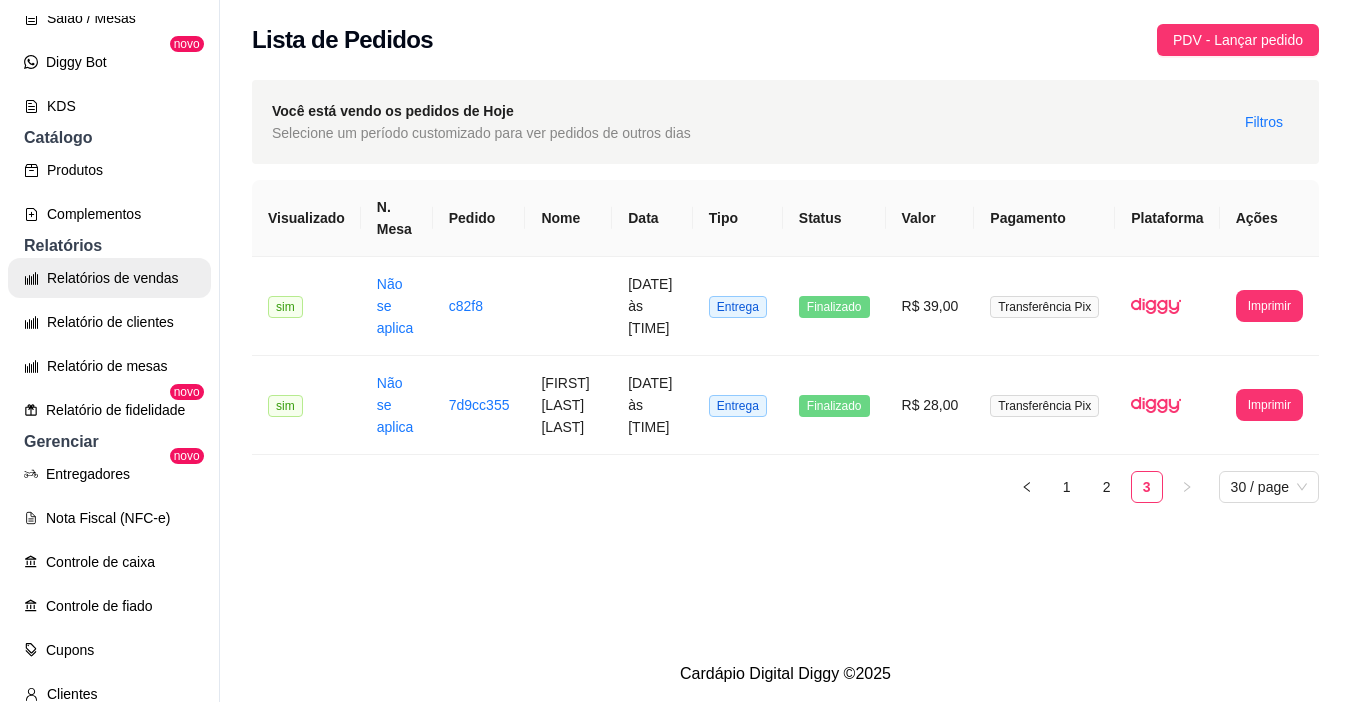 click on "Relatórios de vendas" at bounding box center [109, 278] 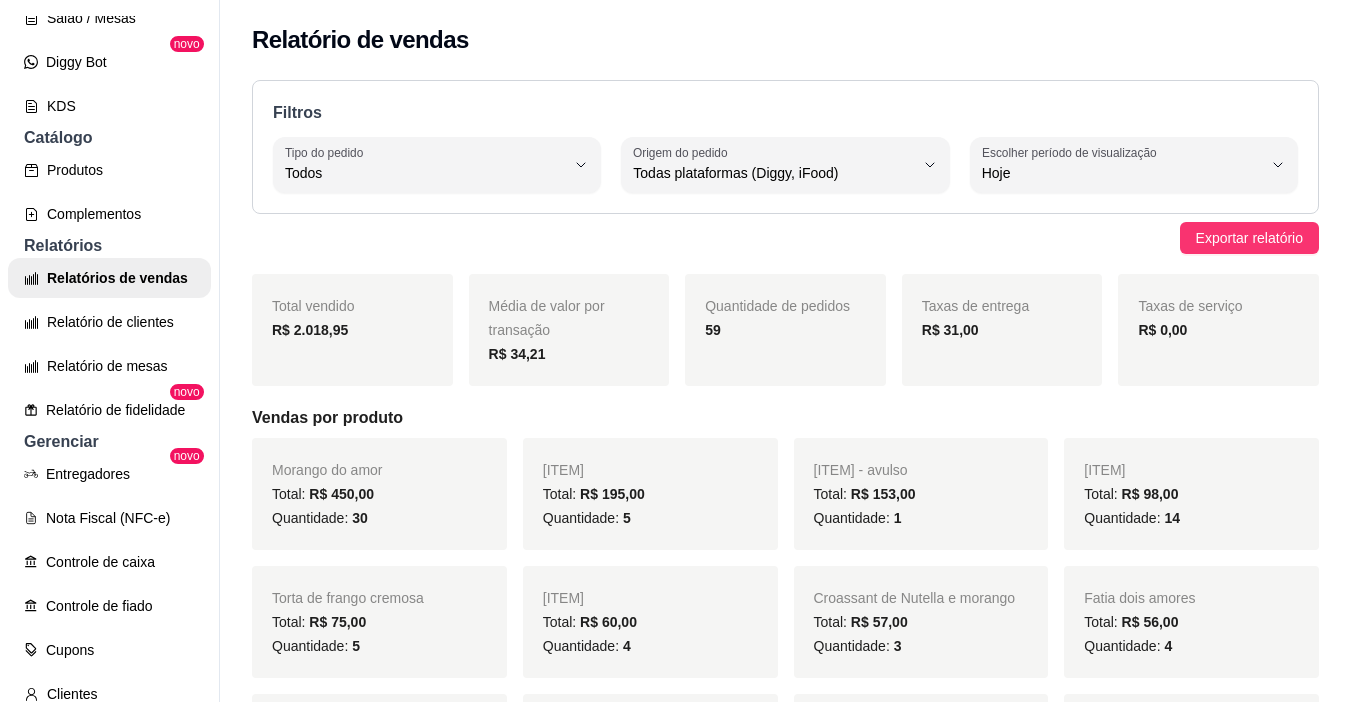 click on "R$ 2.018,95" at bounding box center (310, 330) 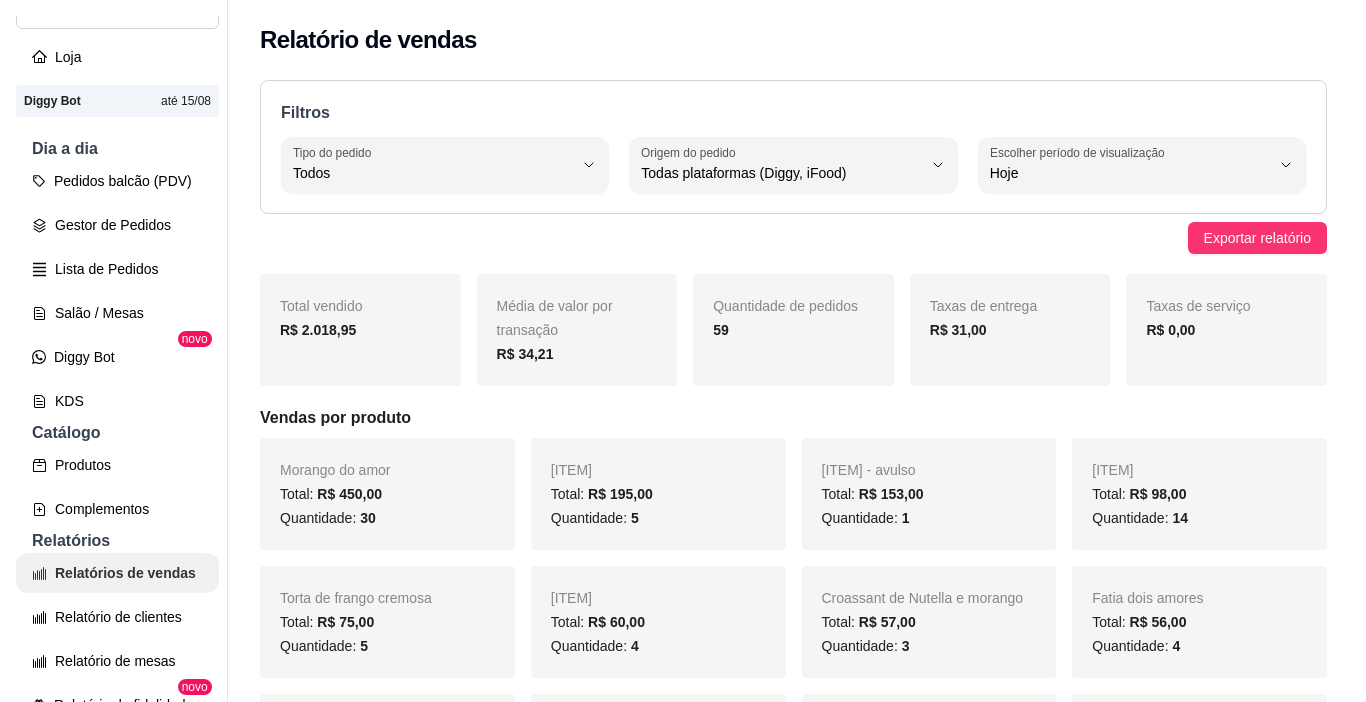 scroll, scrollTop: 100, scrollLeft: 0, axis: vertical 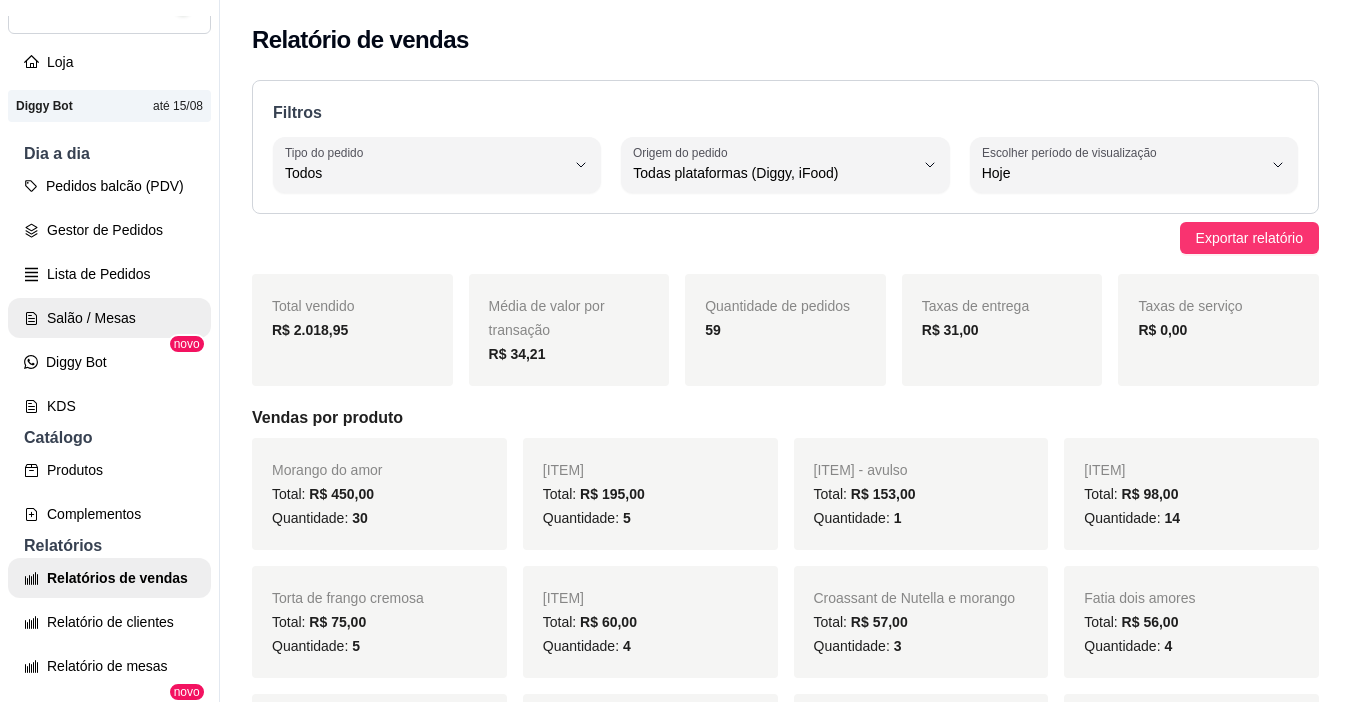 click on "Salão / Mesas" at bounding box center [109, 318] 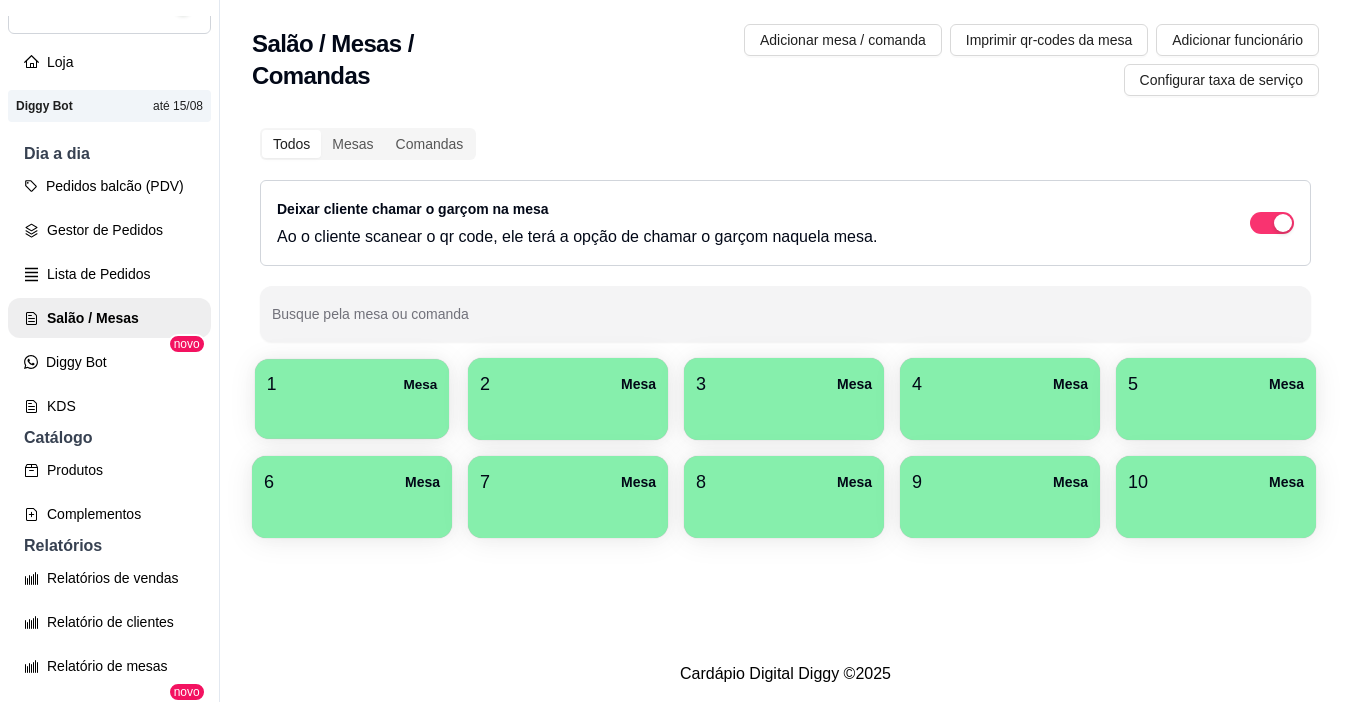 click on "1 Mesa" at bounding box center [352, 384] 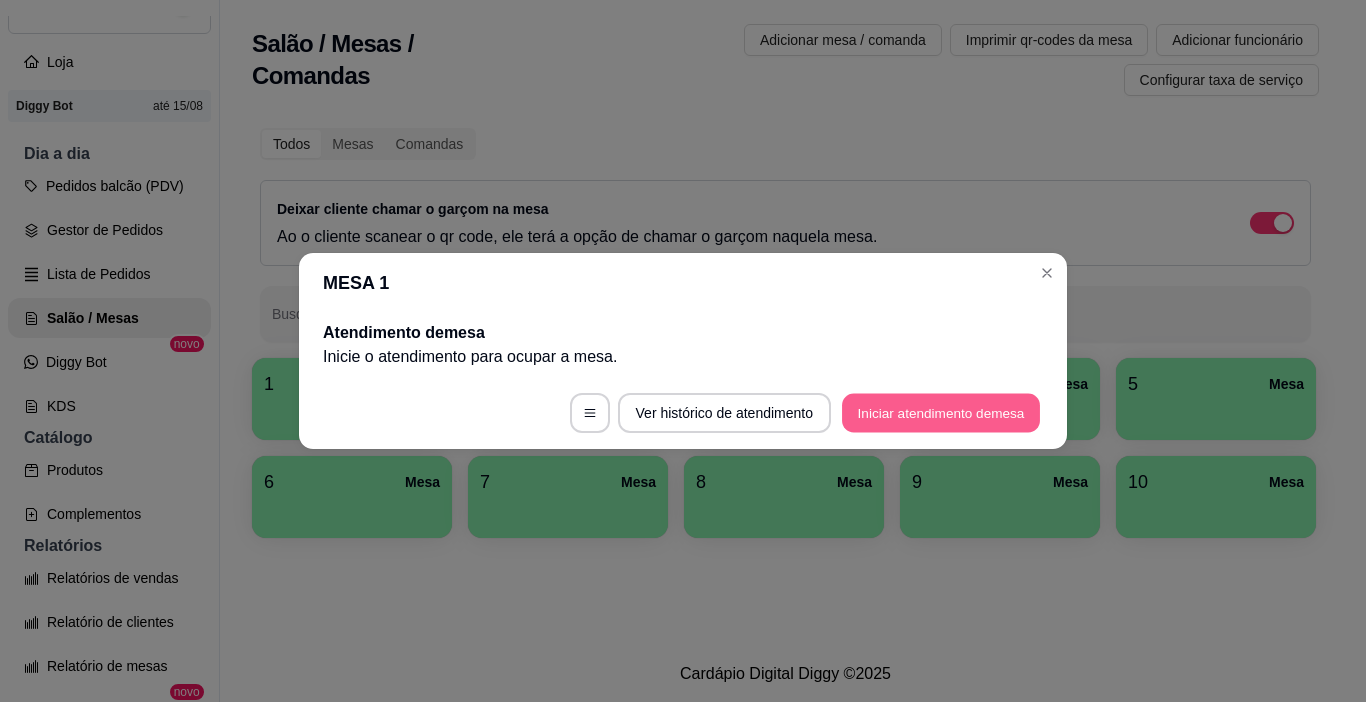 click on "Iniciar atendimento de  mesa" at bounding box center [941, 413] 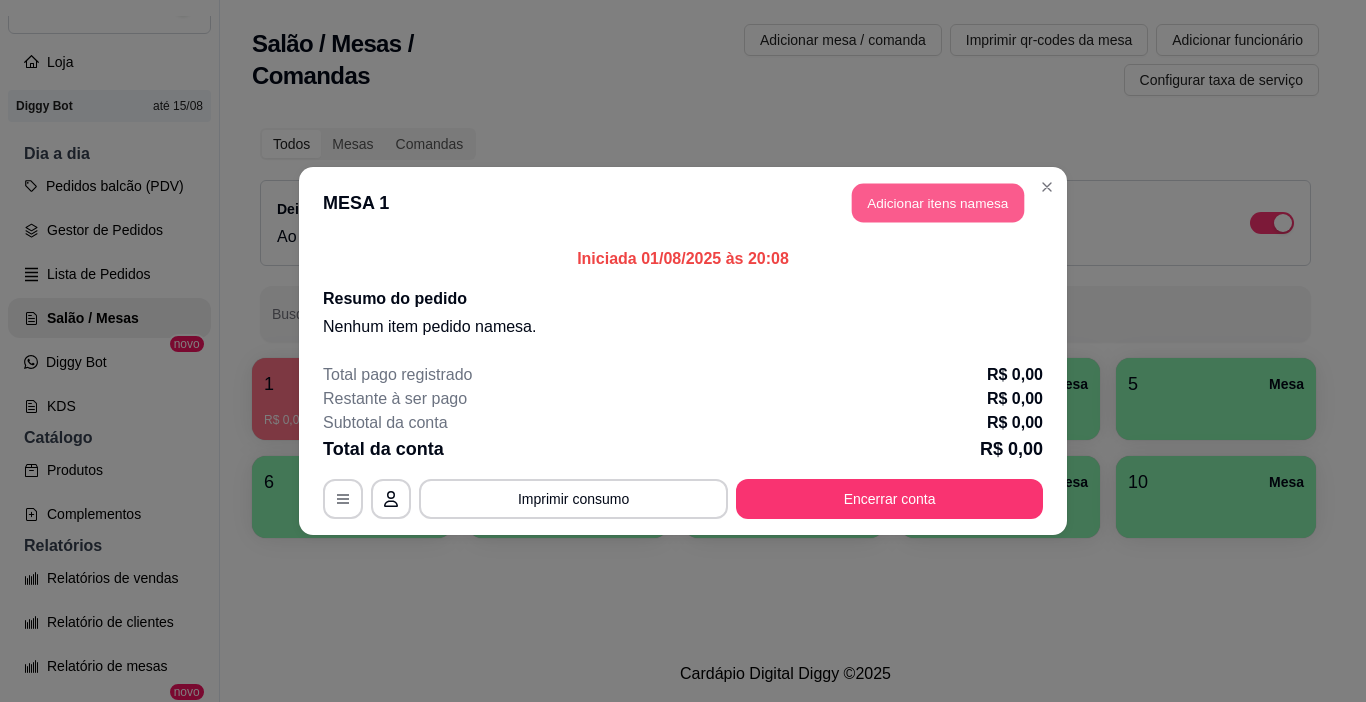 click on "Adicionar itens na  mesa" at bounding box center [938, 203] 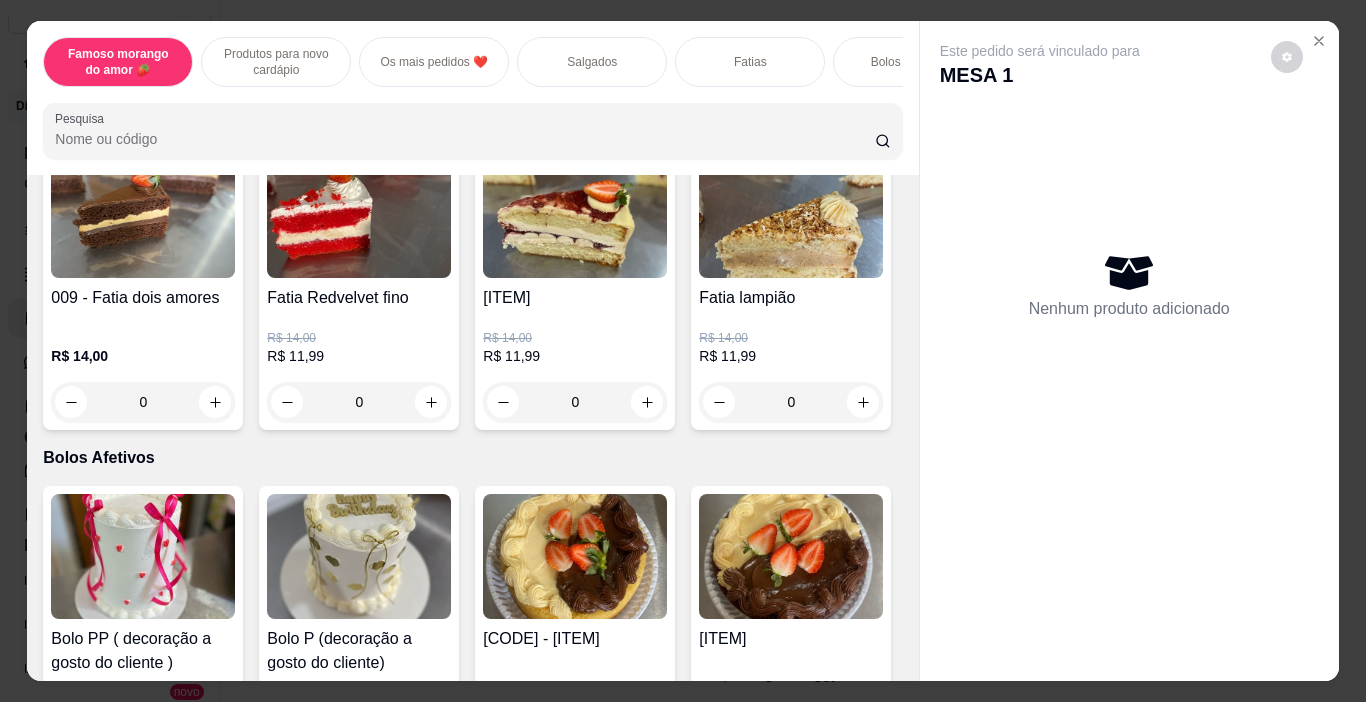 scroll, scrollTop: 2100, scrollLeft: 0, axis: vertical 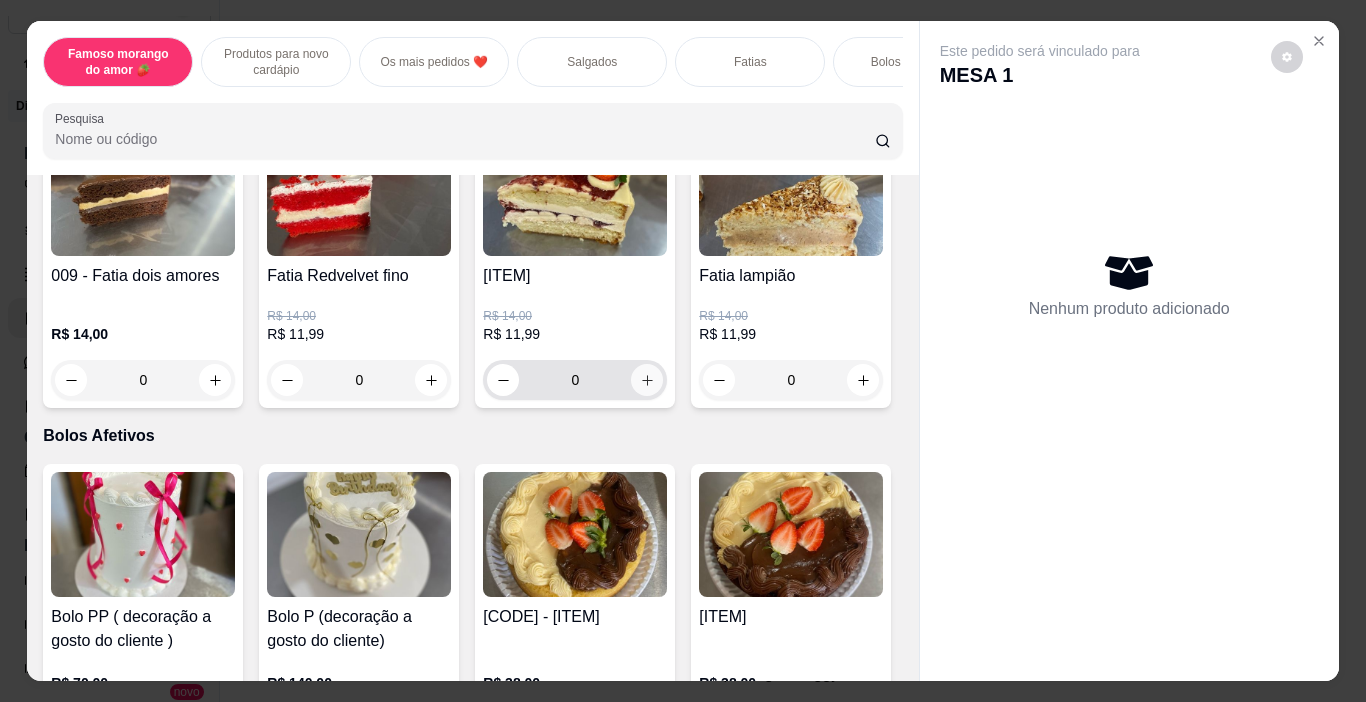 click at bounding box center (647, 380) 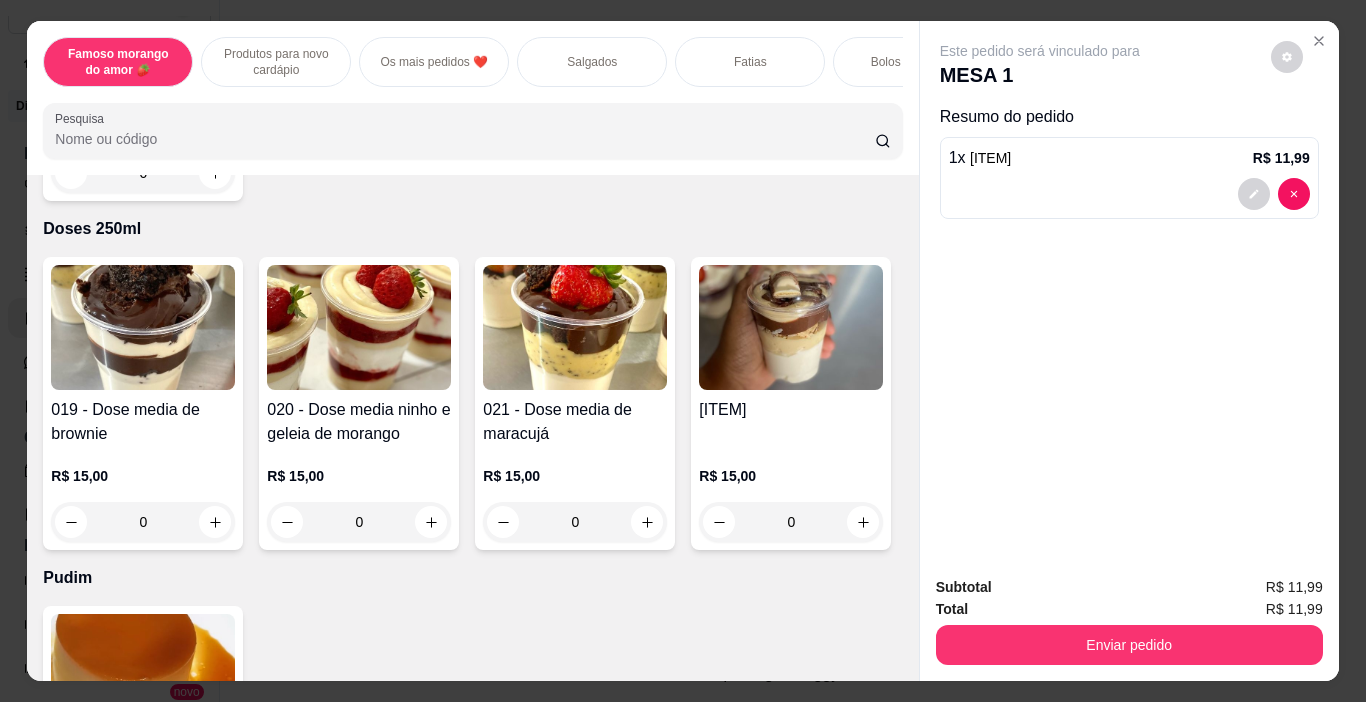 scroll, scrollTop: 4900, scrollLeft: 0, axis: vertical 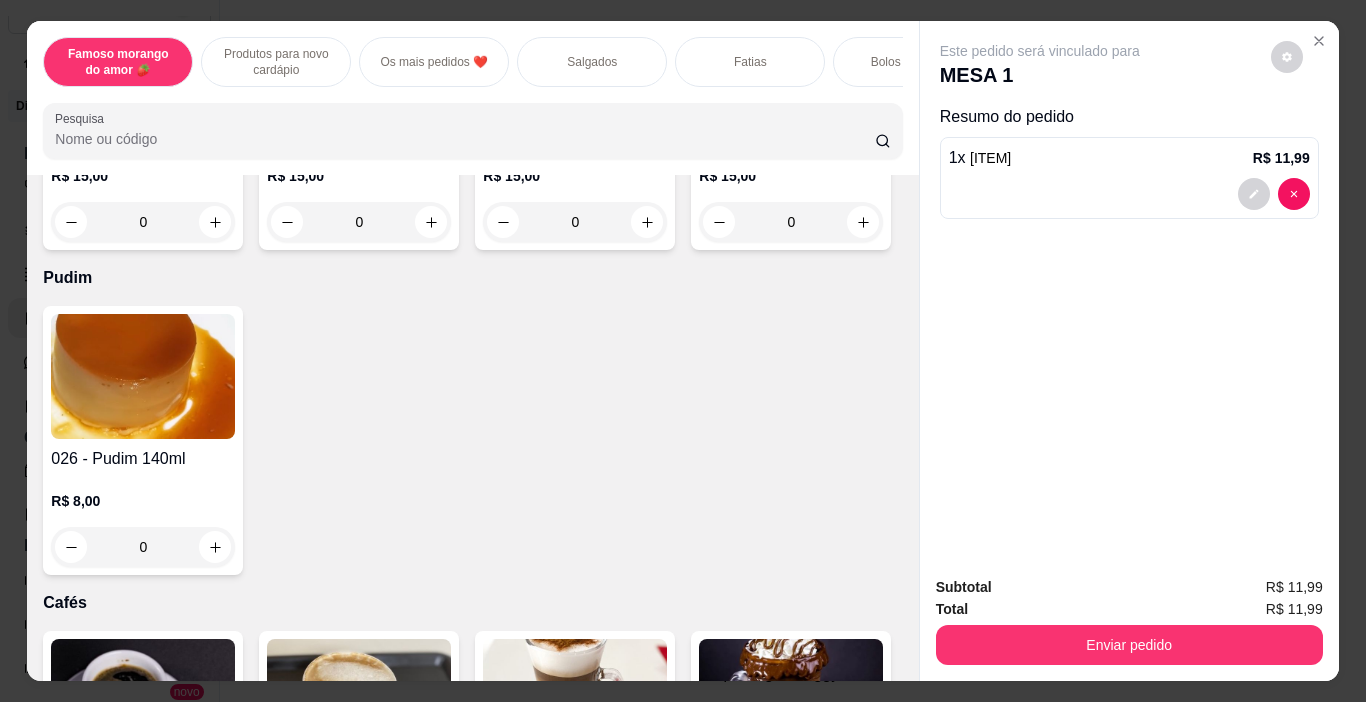 click 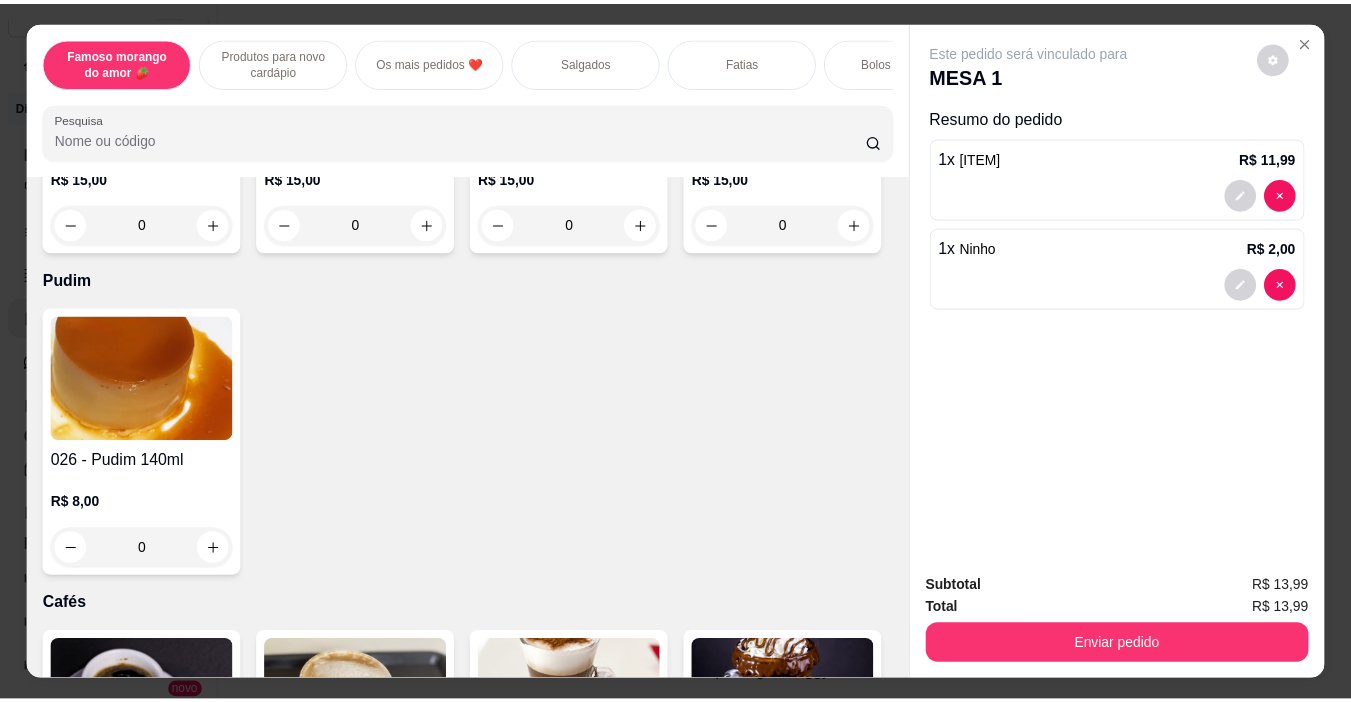 scroll, scrollTop: 4901, scrollLeft: 0, axis: vertical 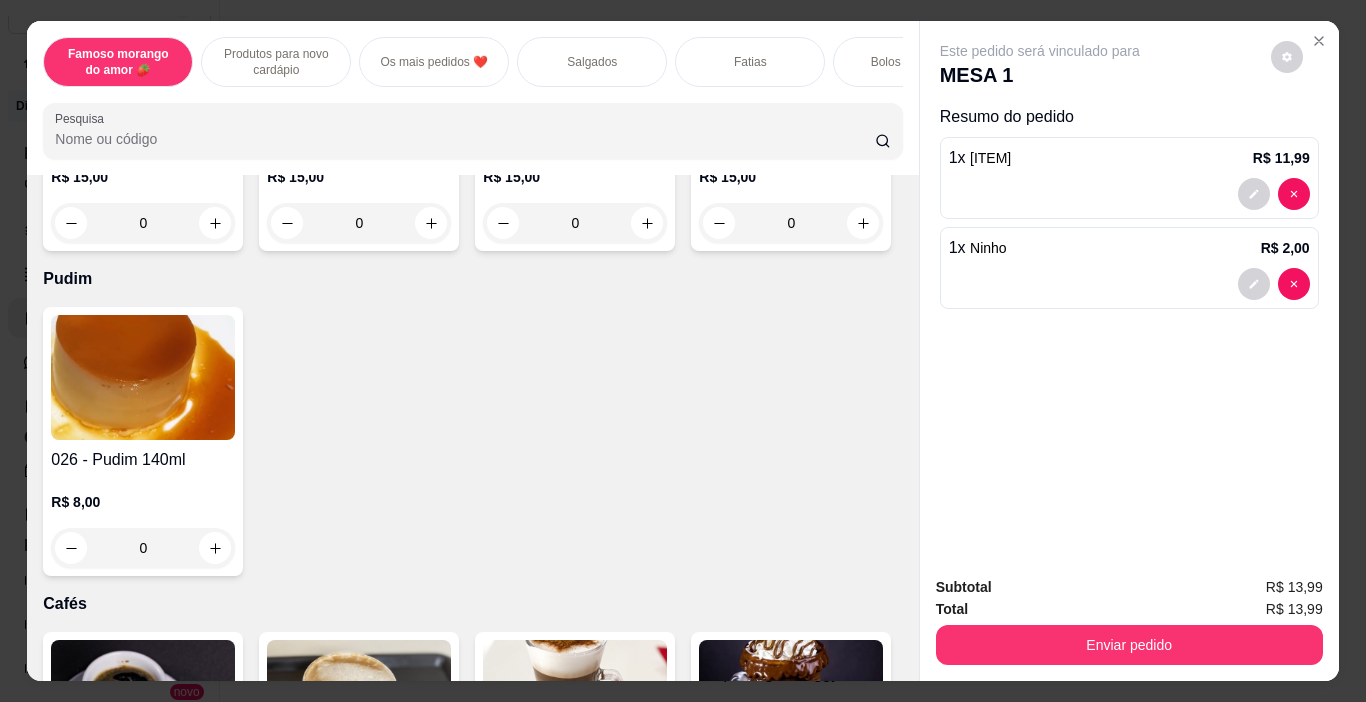 click 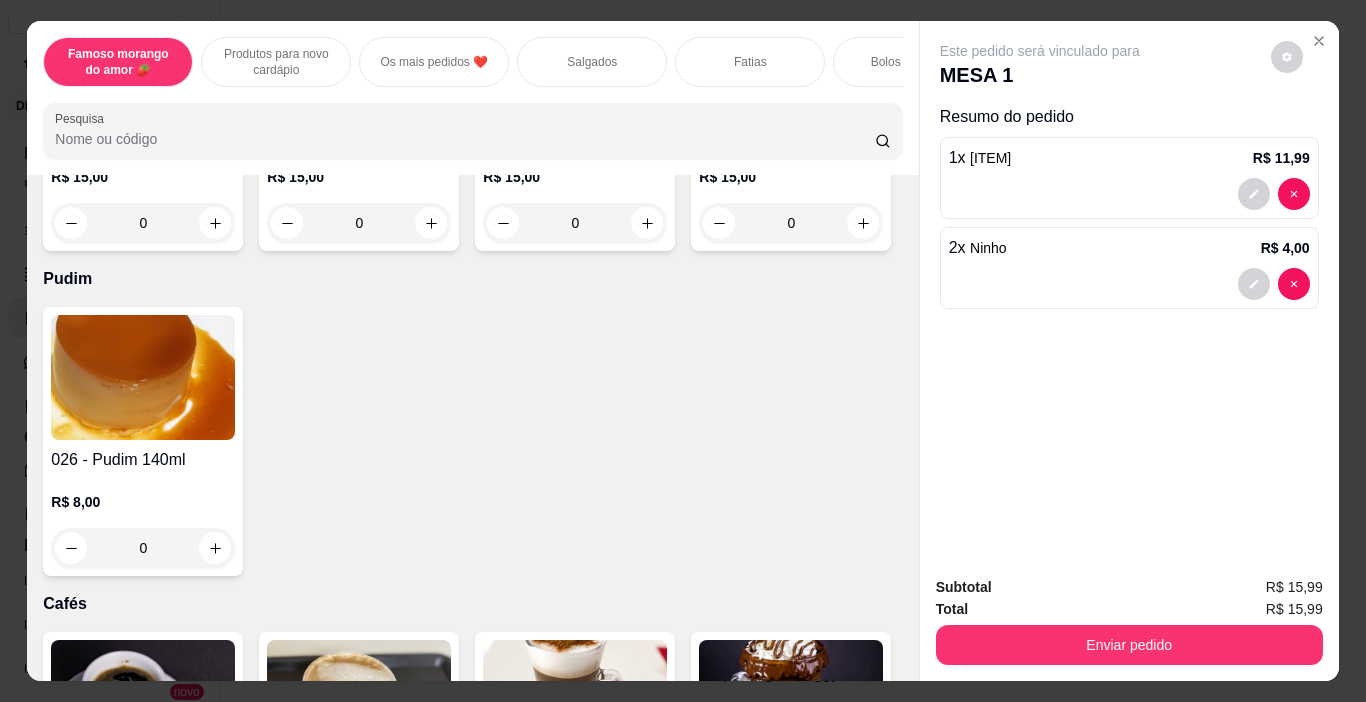 click 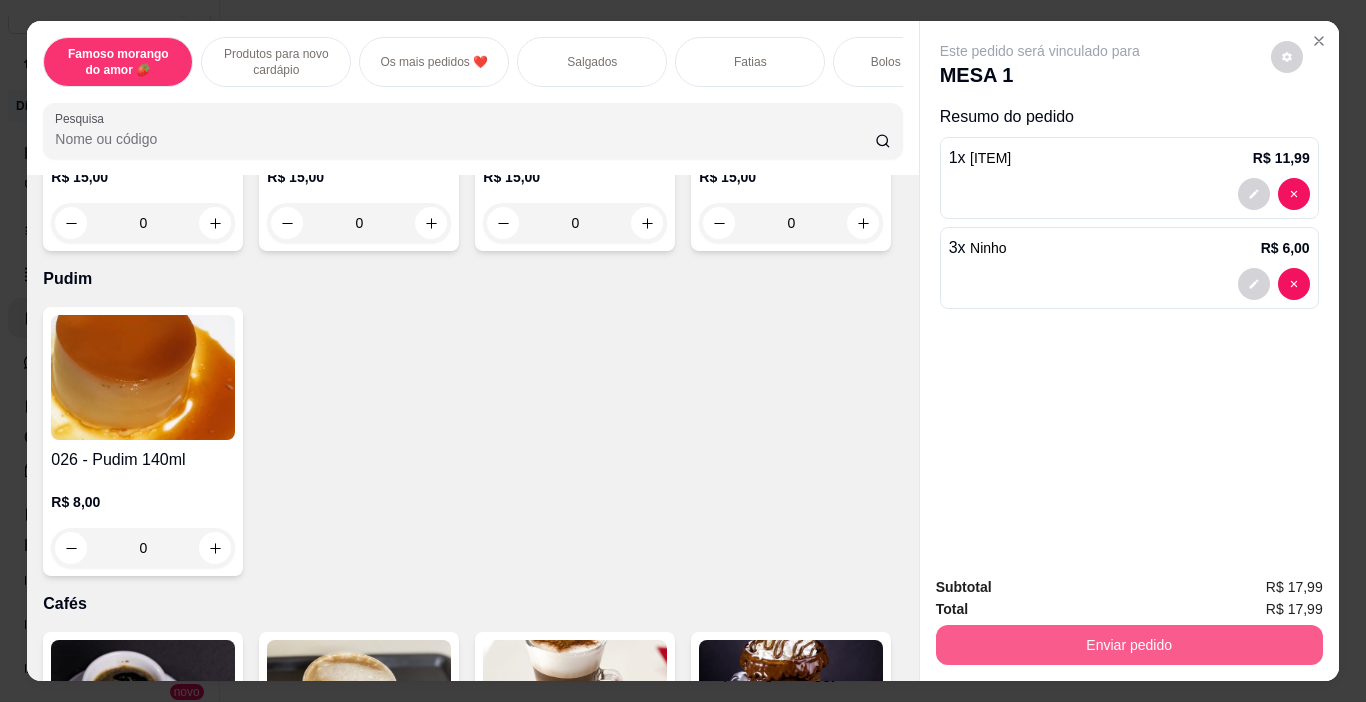 click on "Enviar pedido" at bounding box center [1129, 645] 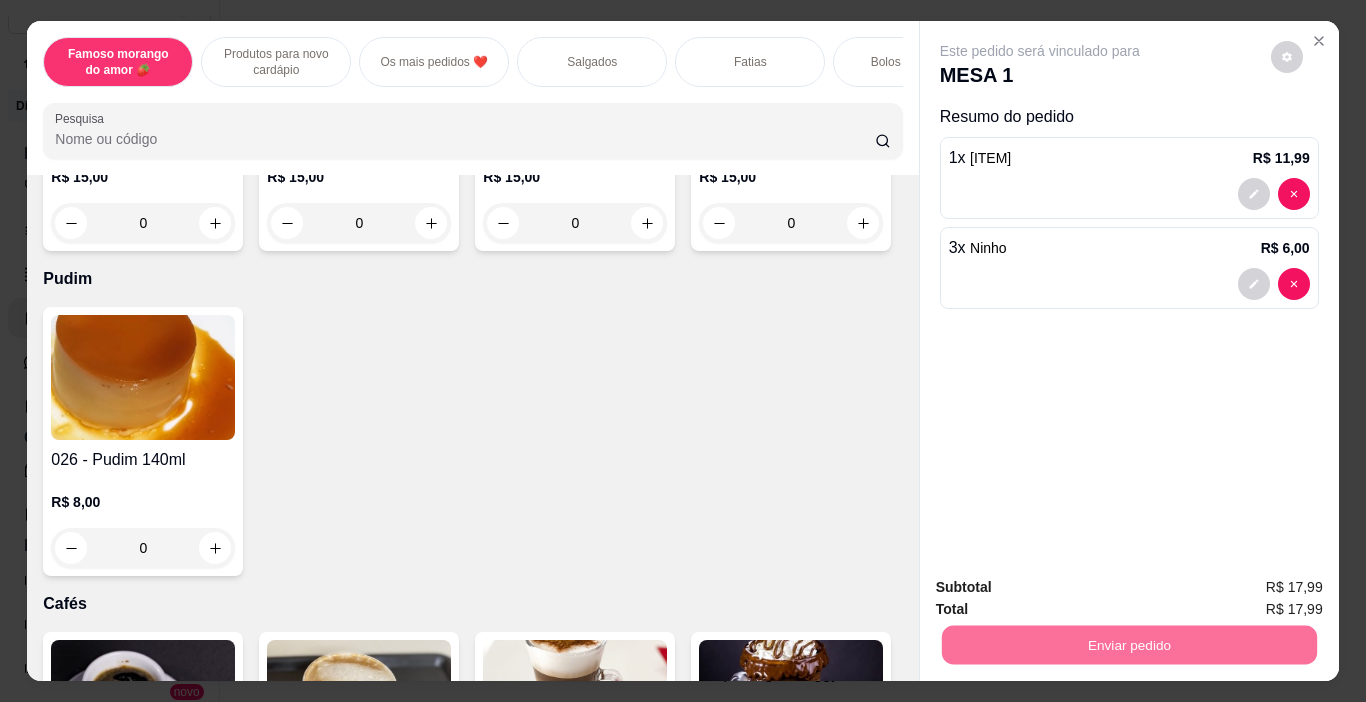 click on "Não registrar e enviar pedido" at bounding box center (1063, 588) 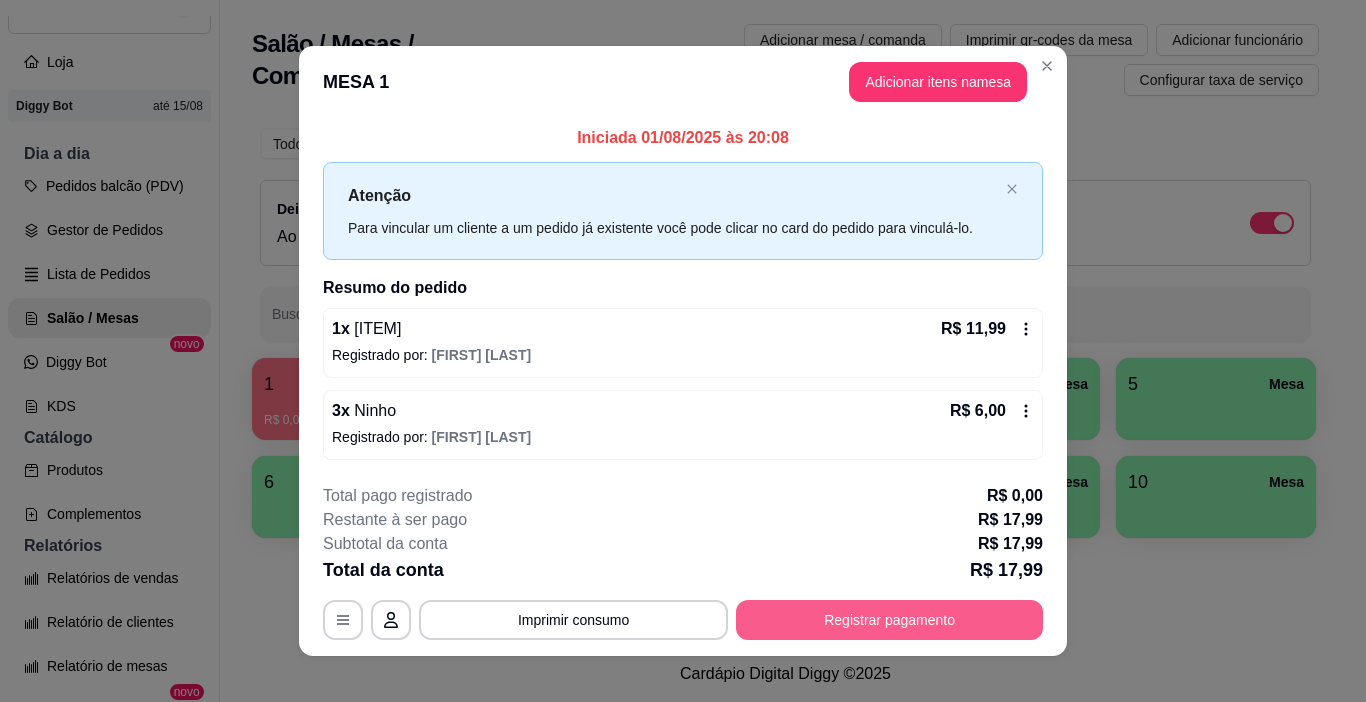 click on "Registrar pagamento" at bounding box center (889, 620) 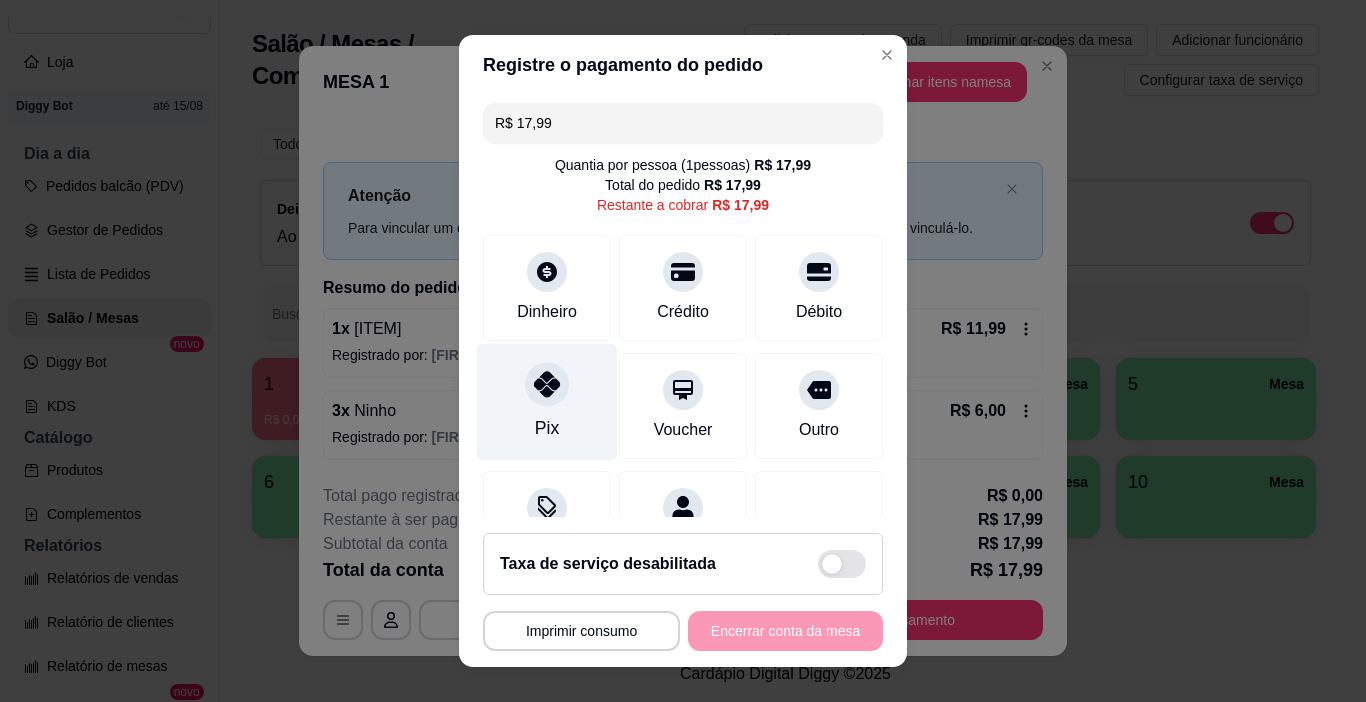 click on "Pix" at bounding box center (547, 402) 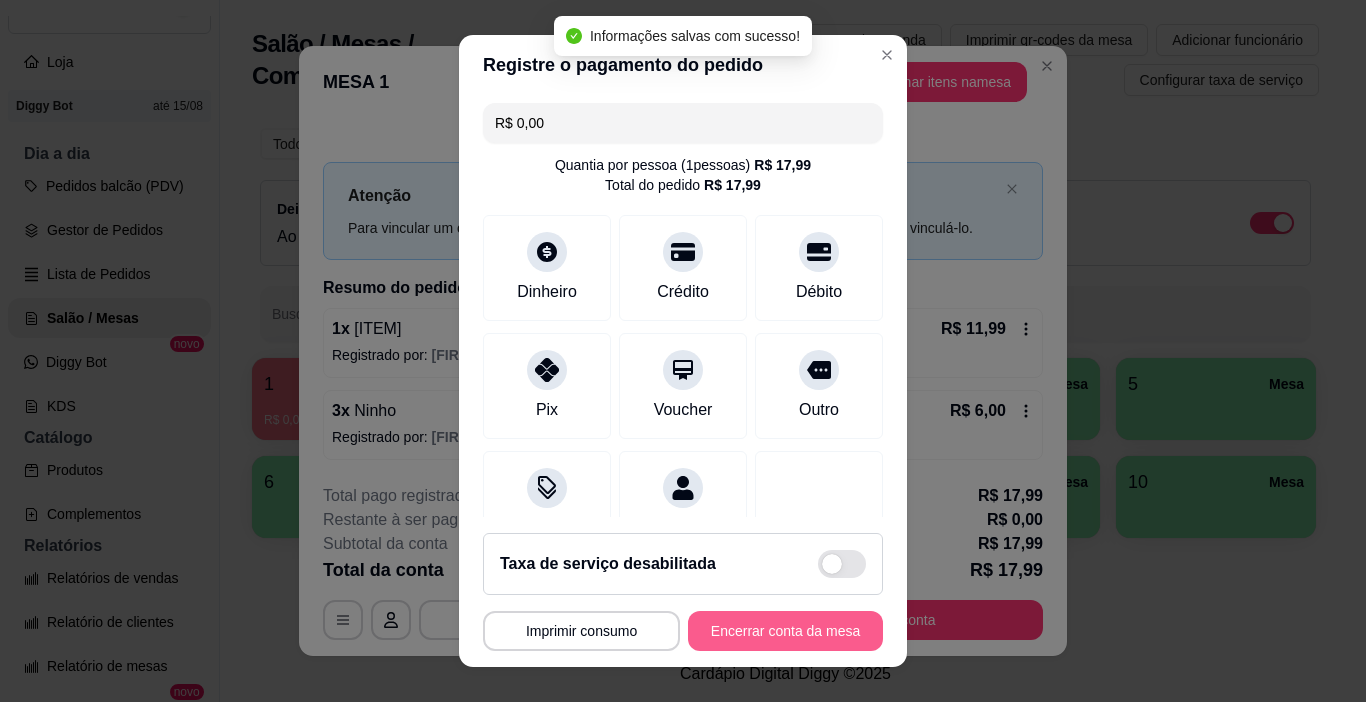 type on "R$ 0,00" 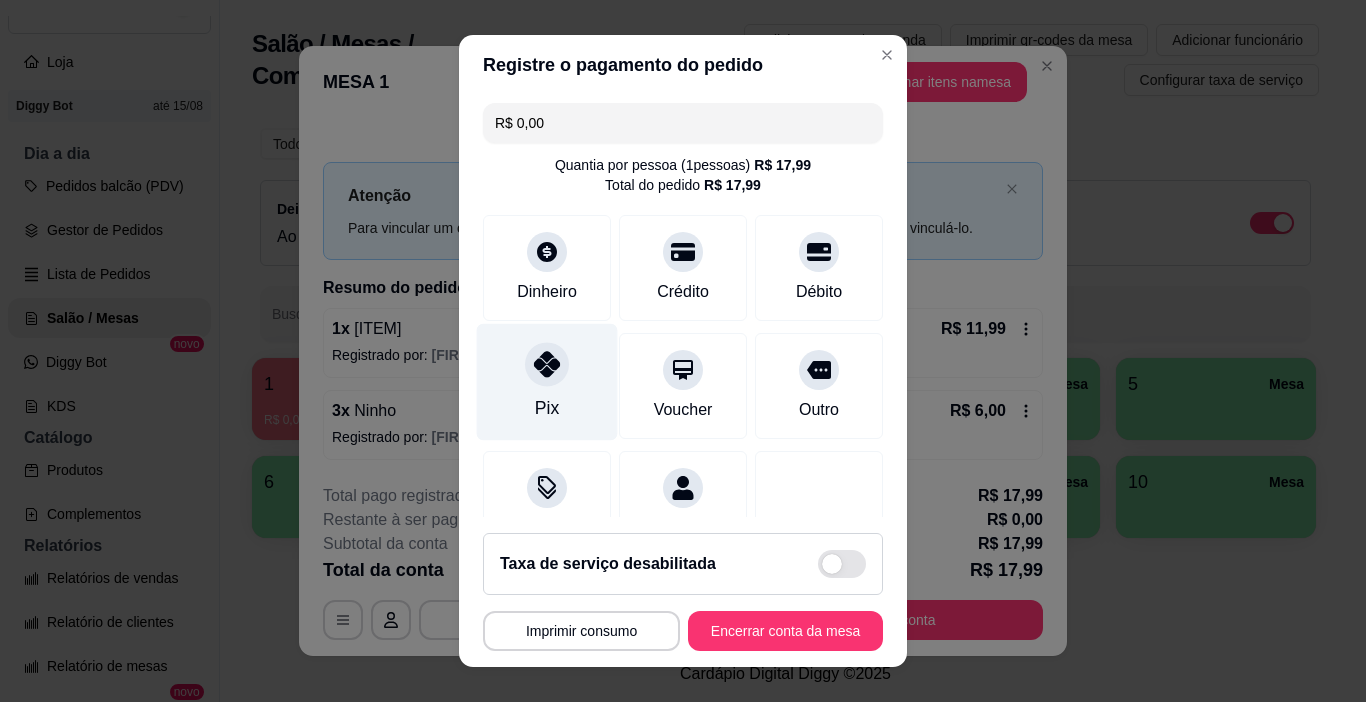 click on "Pix" at bounding box center [547, 408] 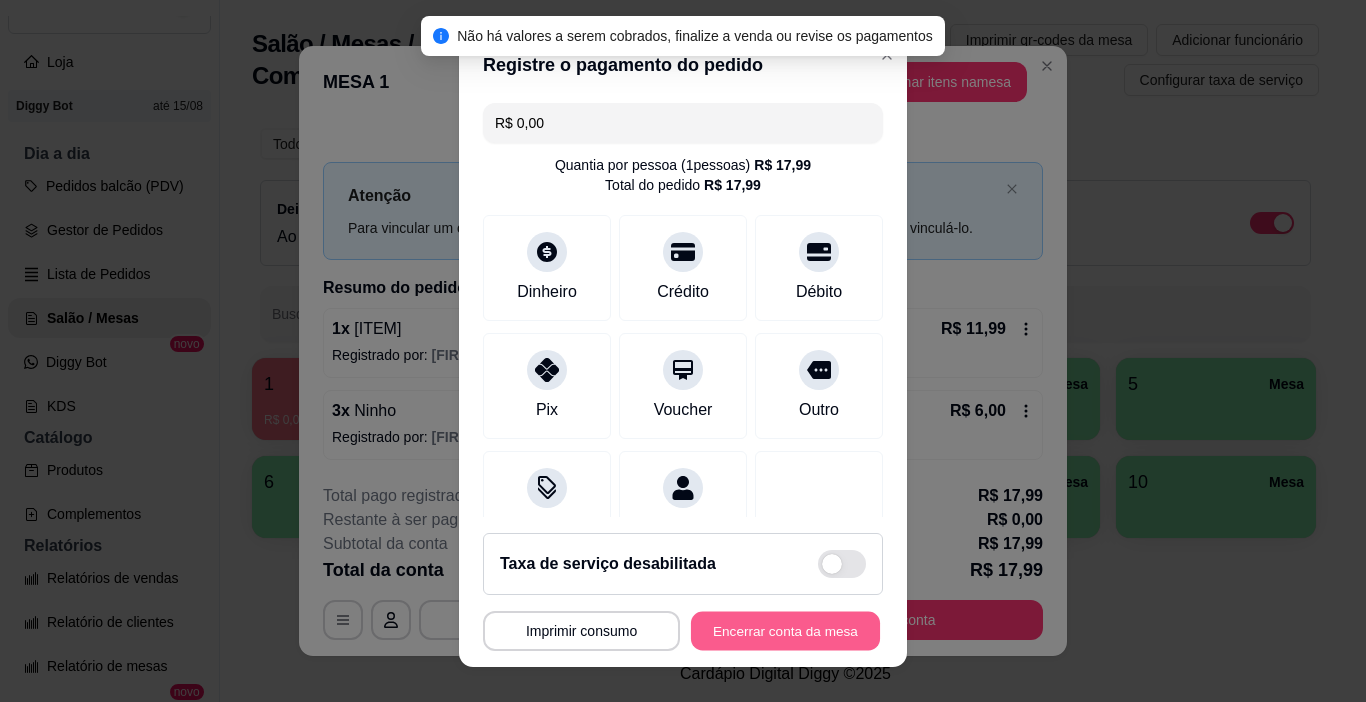click on "Encerrar conta da mesa" at bounding box center (785, 631) 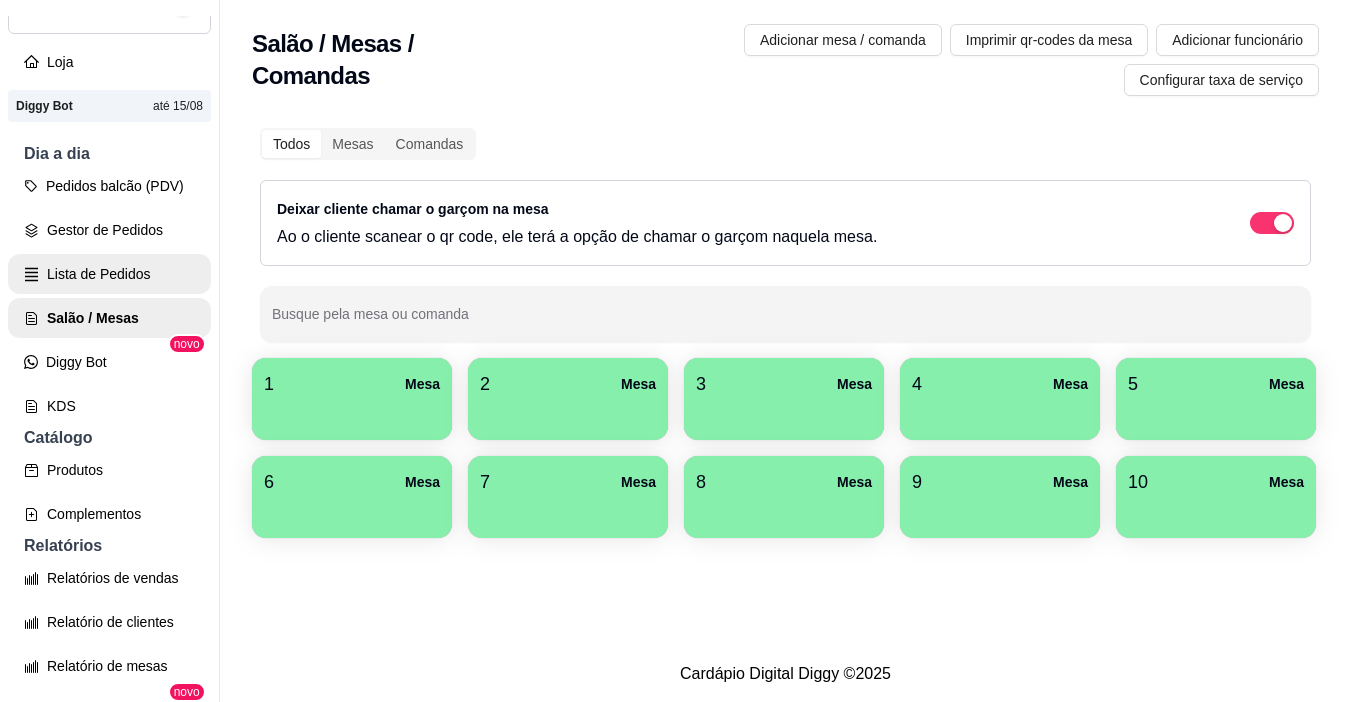click on "Lista de Pedidos" at bounding box center (109, 274) 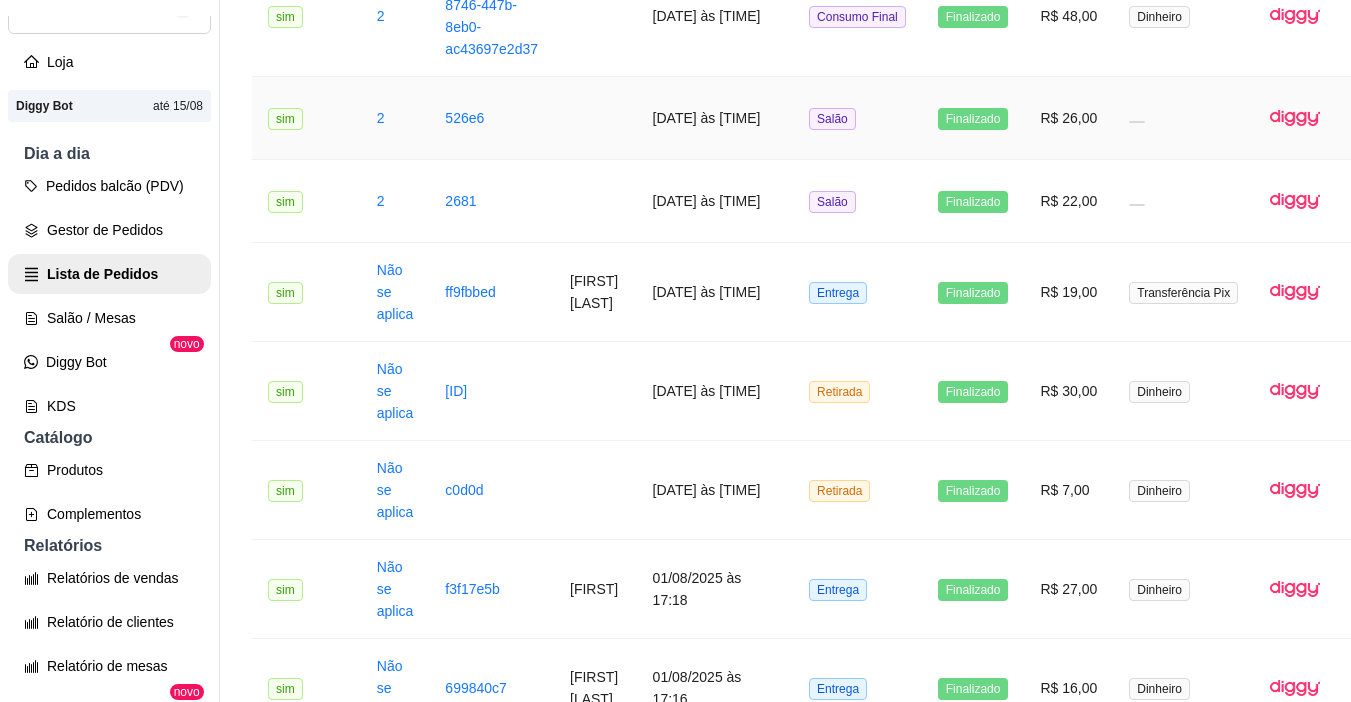 scroll, scrollTop: 600, scrollLeft: 0, axis: vertical 